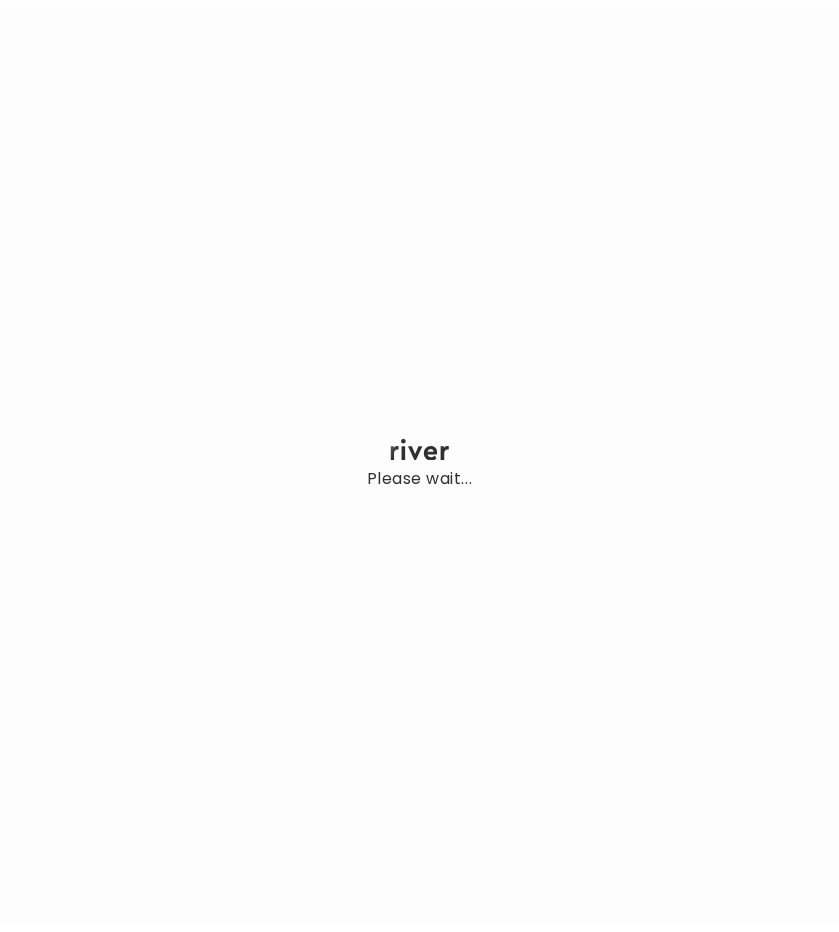 scroll, scrollTop: 0, scrollLeft: 0, axis: both 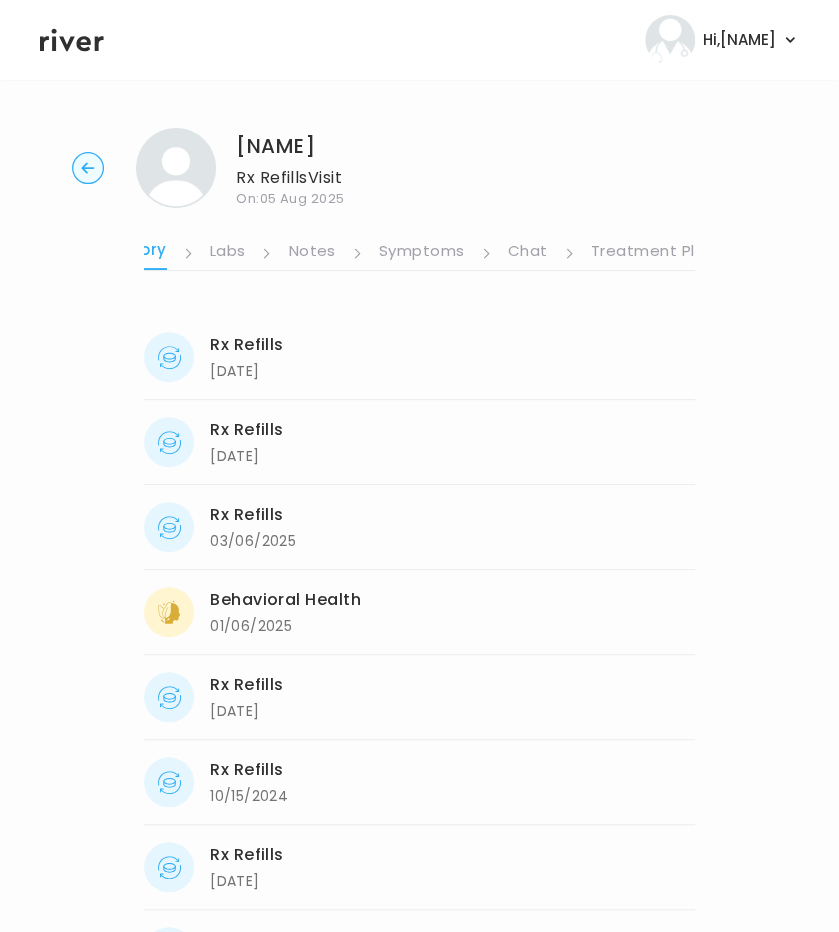 click on "Treatment Plan" at bounding box center (653, 253) 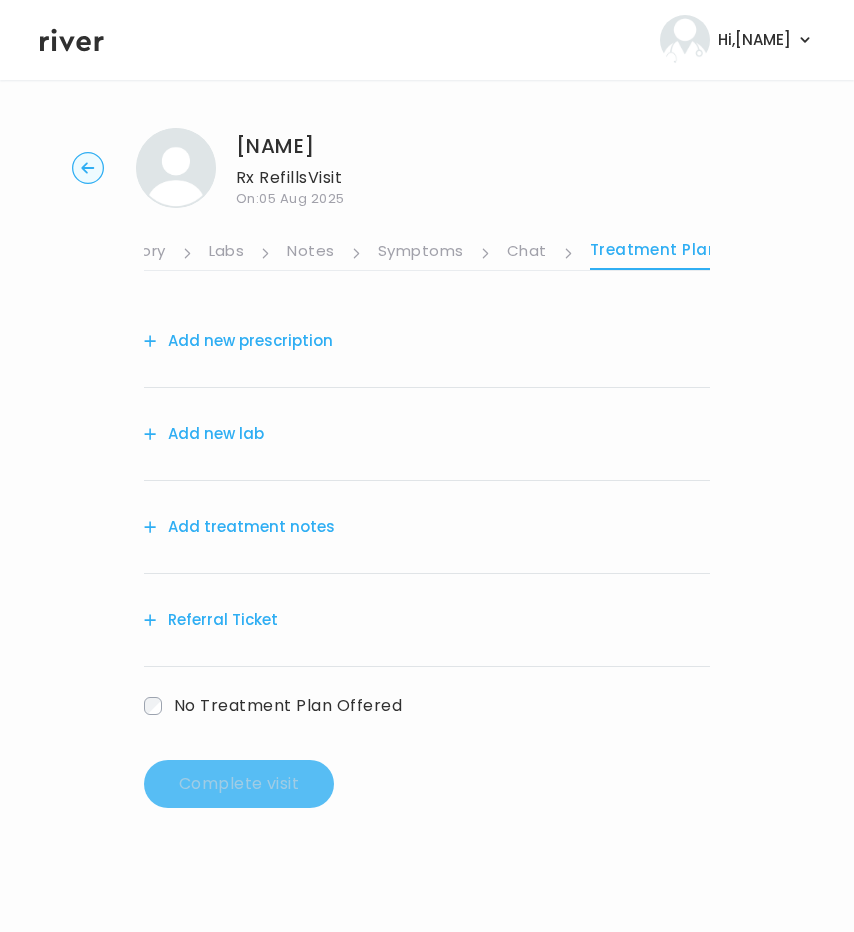 click on "Add treatment notes" at bounding box center (239, 527) 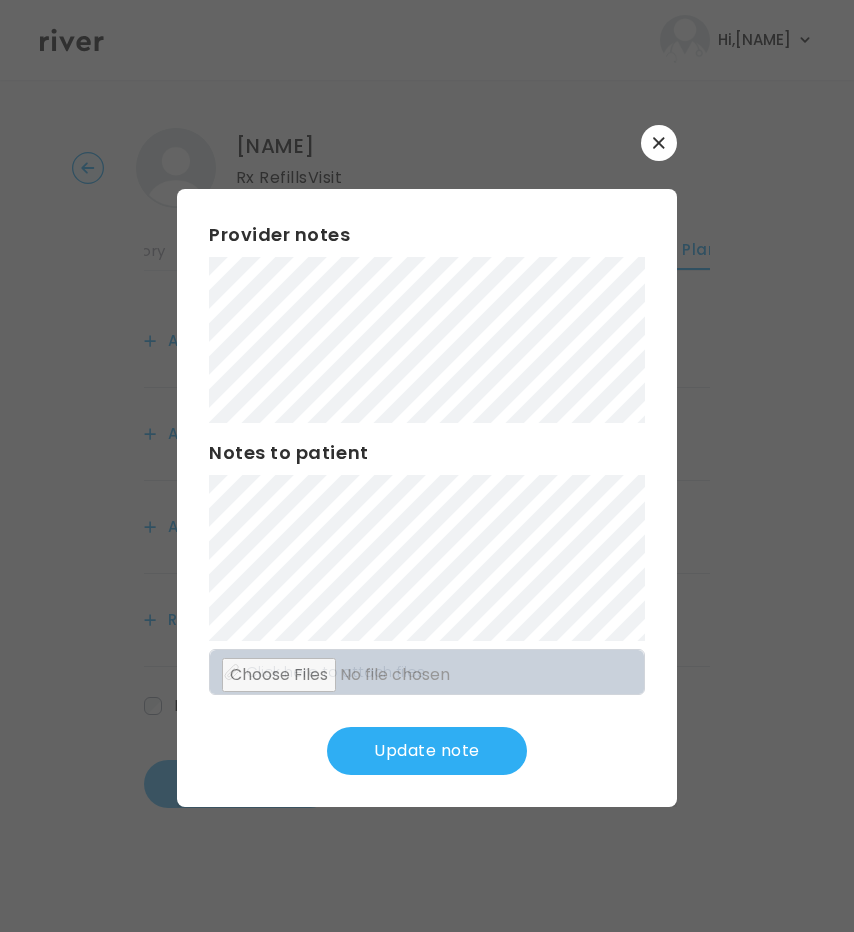 click on "Update note" at bounding box center (427, 751) 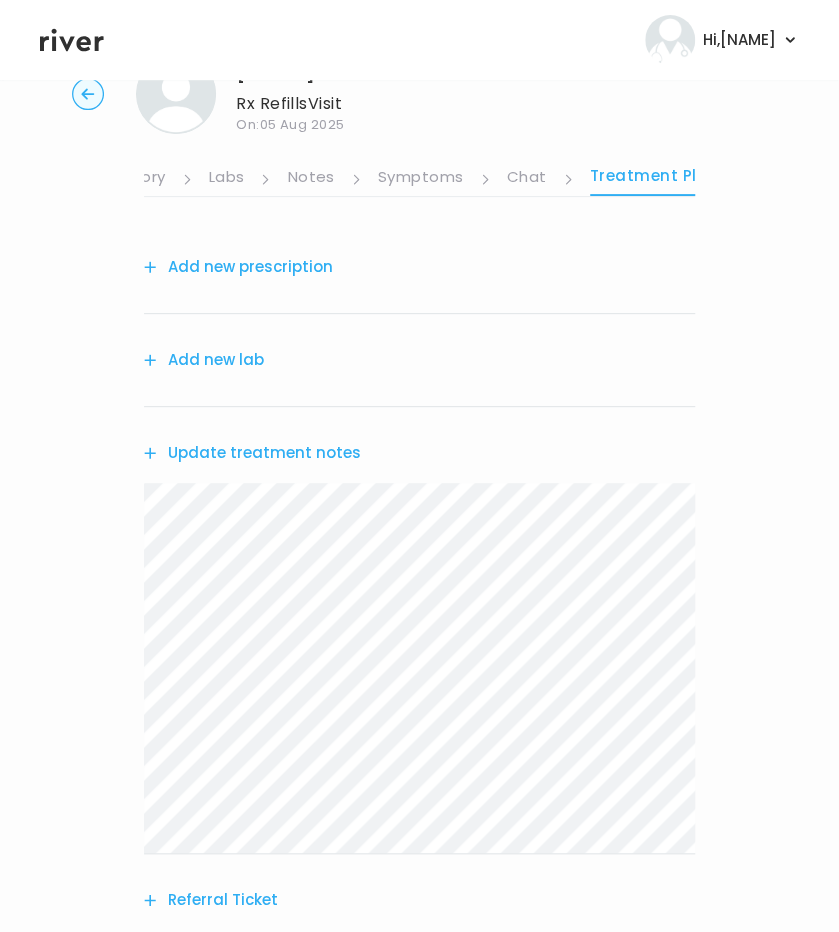scroll, scrollTop: 68, scrollLeft: 0, axis: vertical 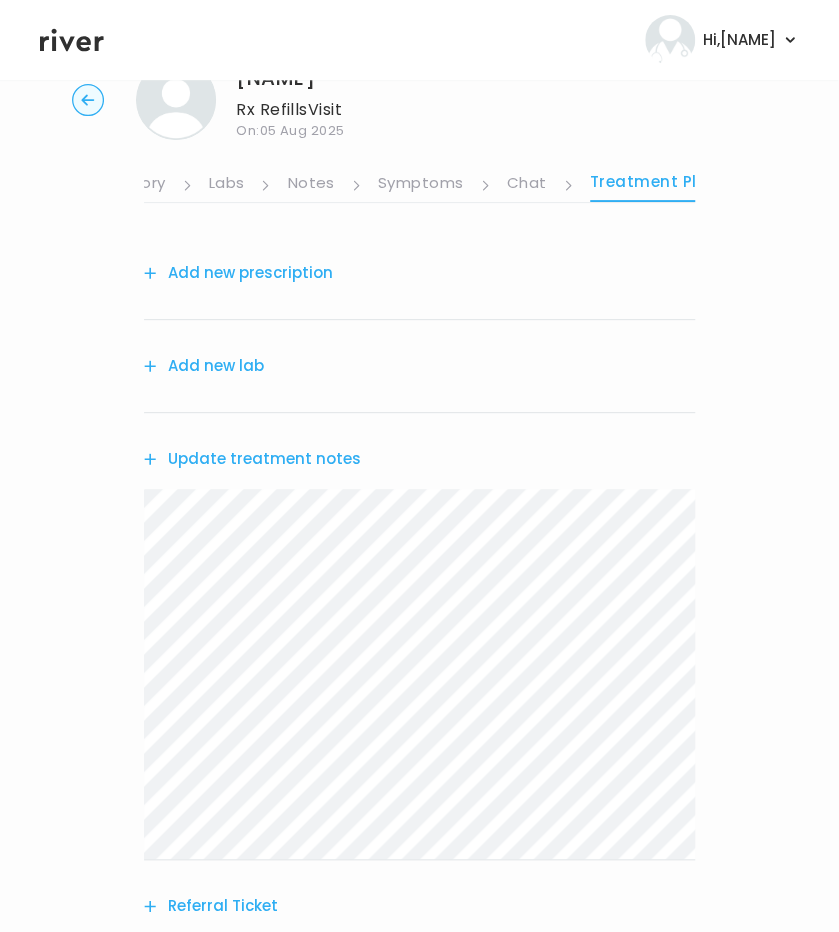 click on "Add new lab" at bounding box center [204, 366] 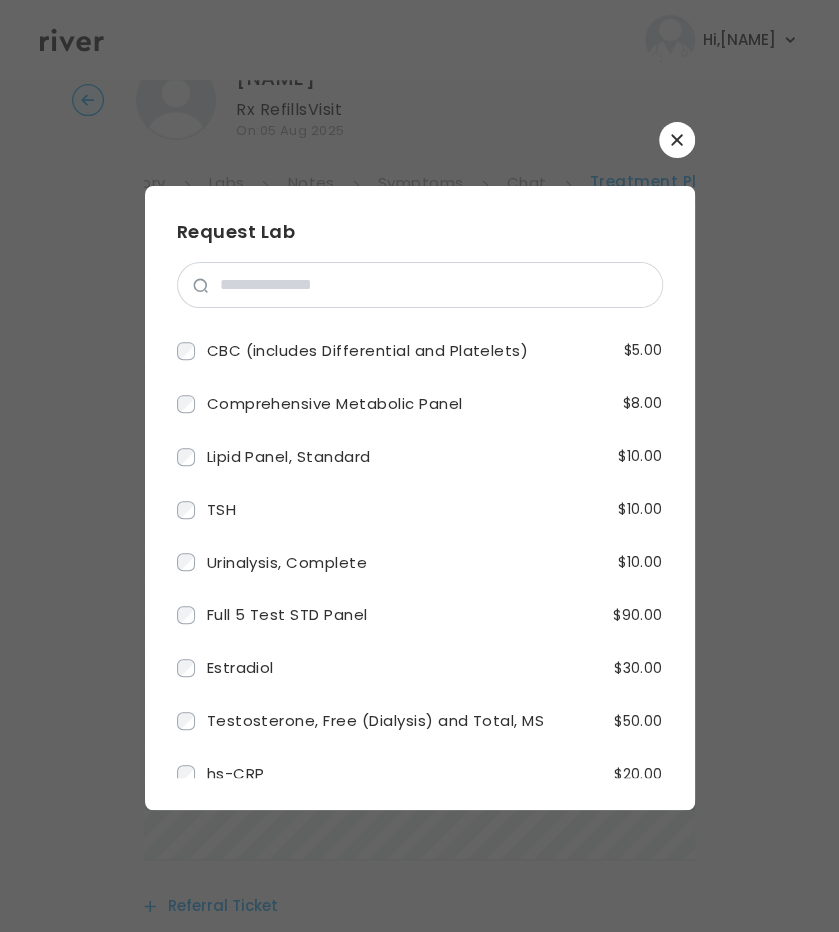 click 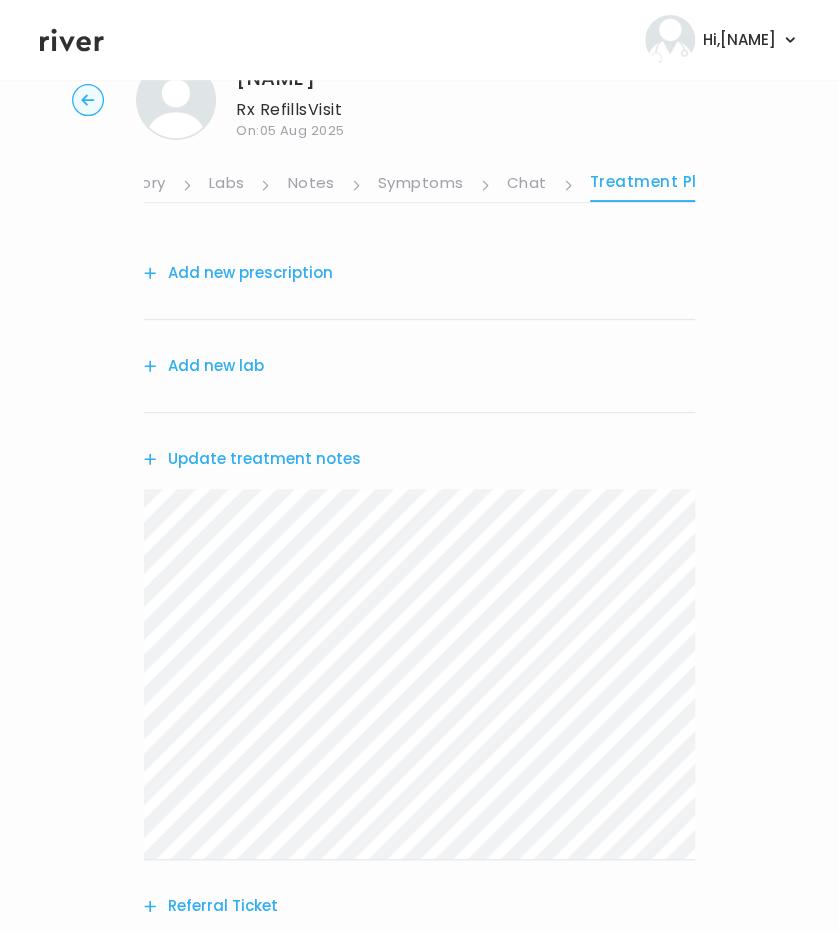 click on "Add new prescription" at bounding box center [238, 273] 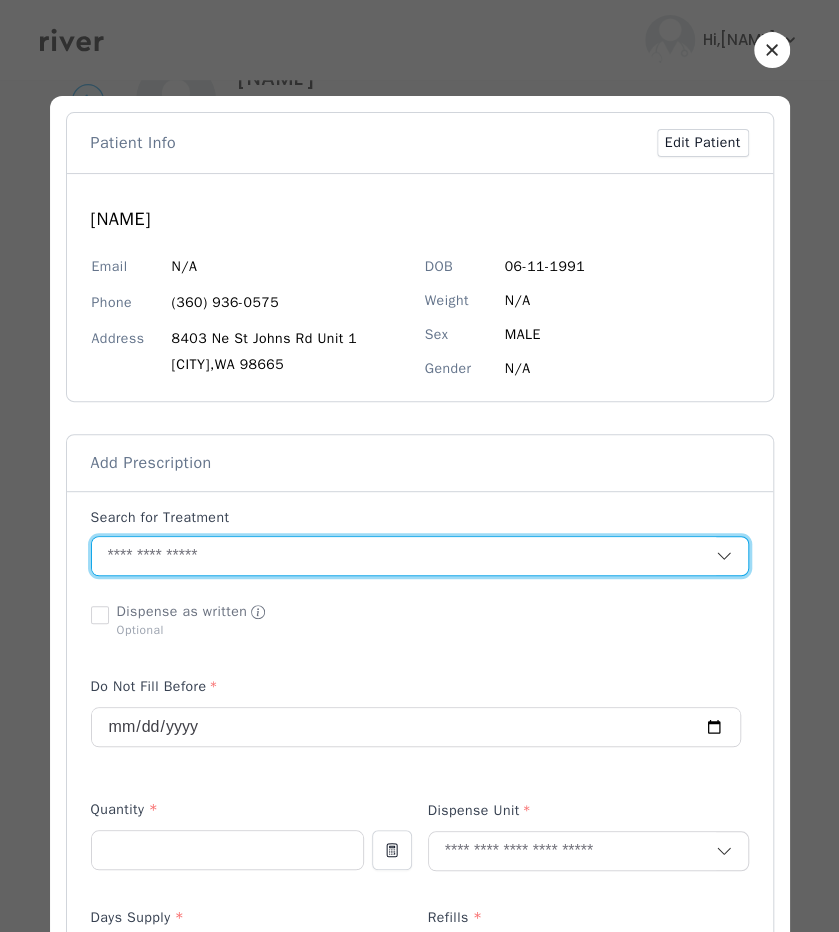 click at bounding box center (404, 556) 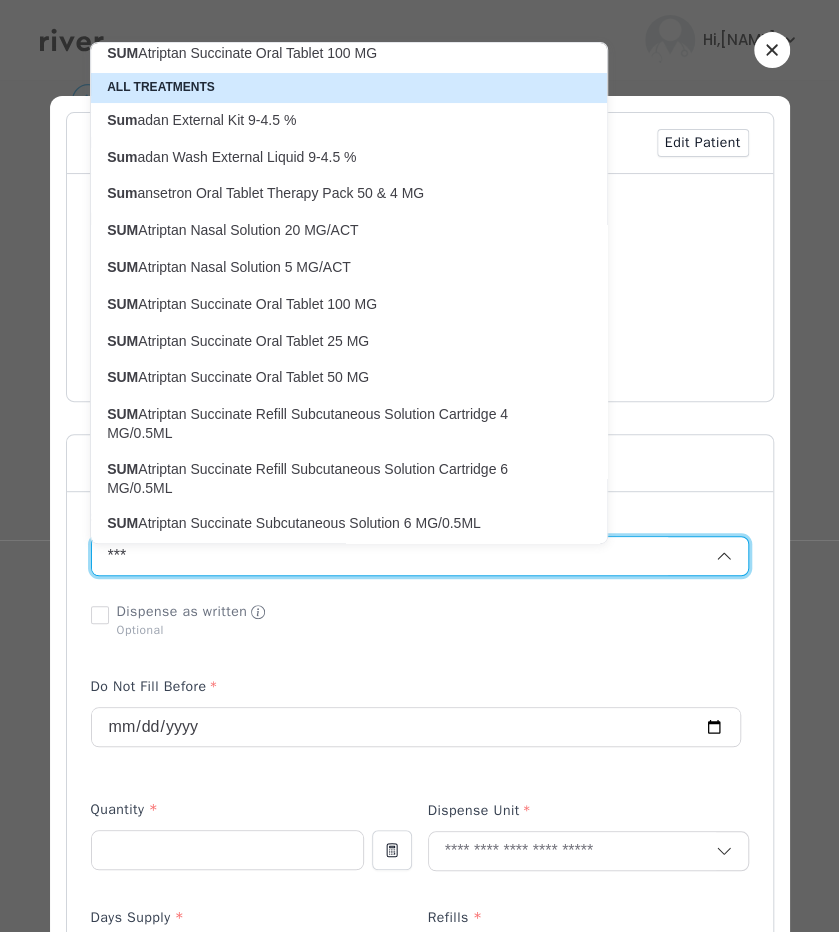 scroll, scrollTop: 0, scrollLeft: 0, axis: both 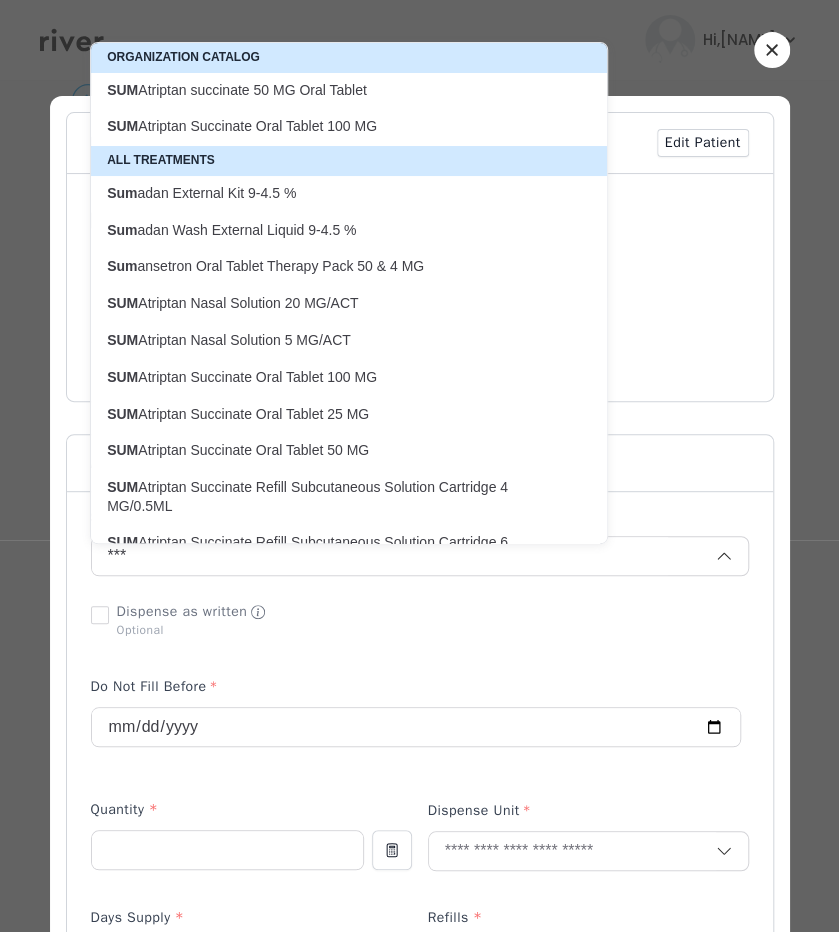 click on "SUM Atriptan Succinate Oral Tablet 100 MG" at bounding box center (337, 126) 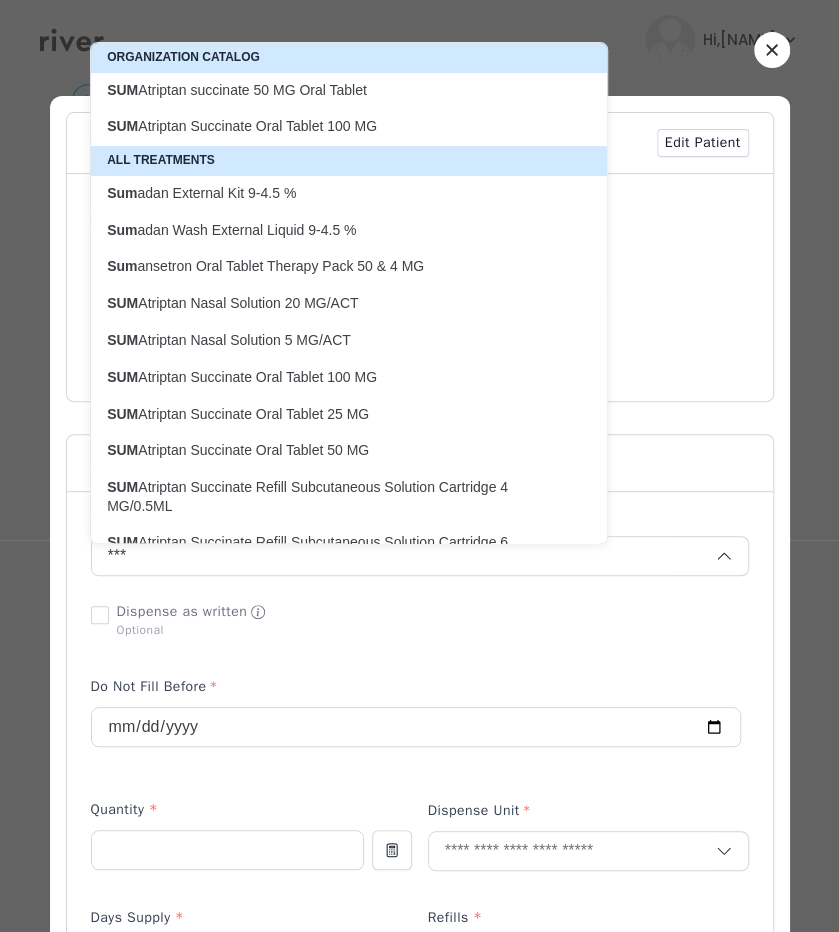 type on "**********" 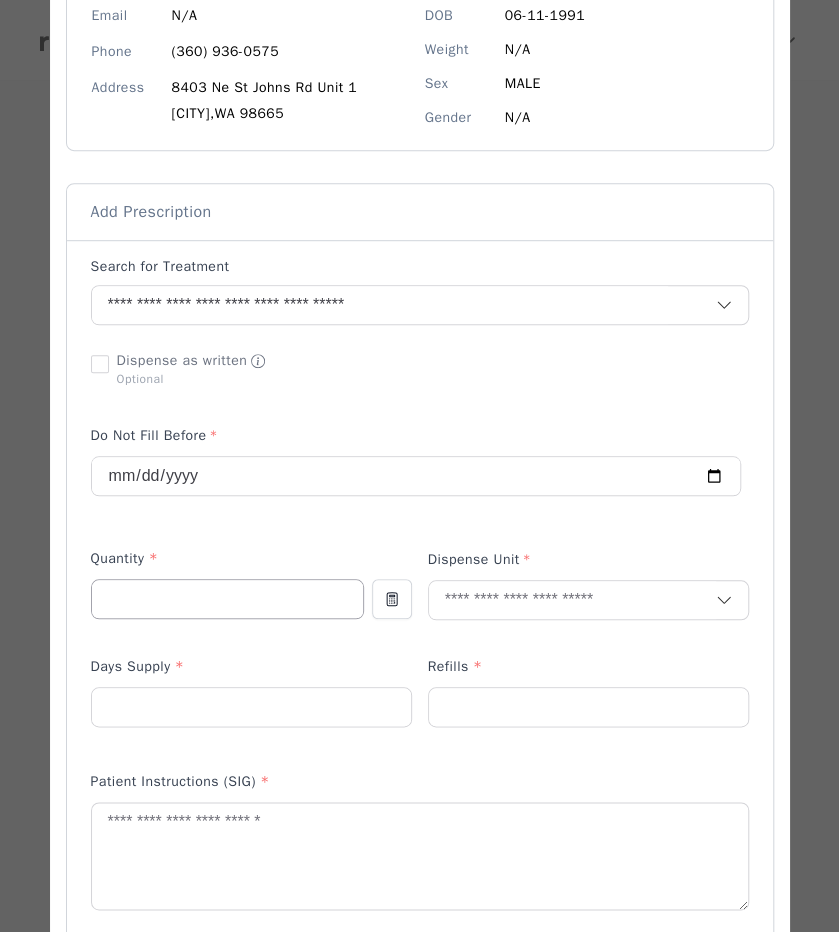 scroll, scrollTop: 252, scrollLeft: 0, axis: vertical 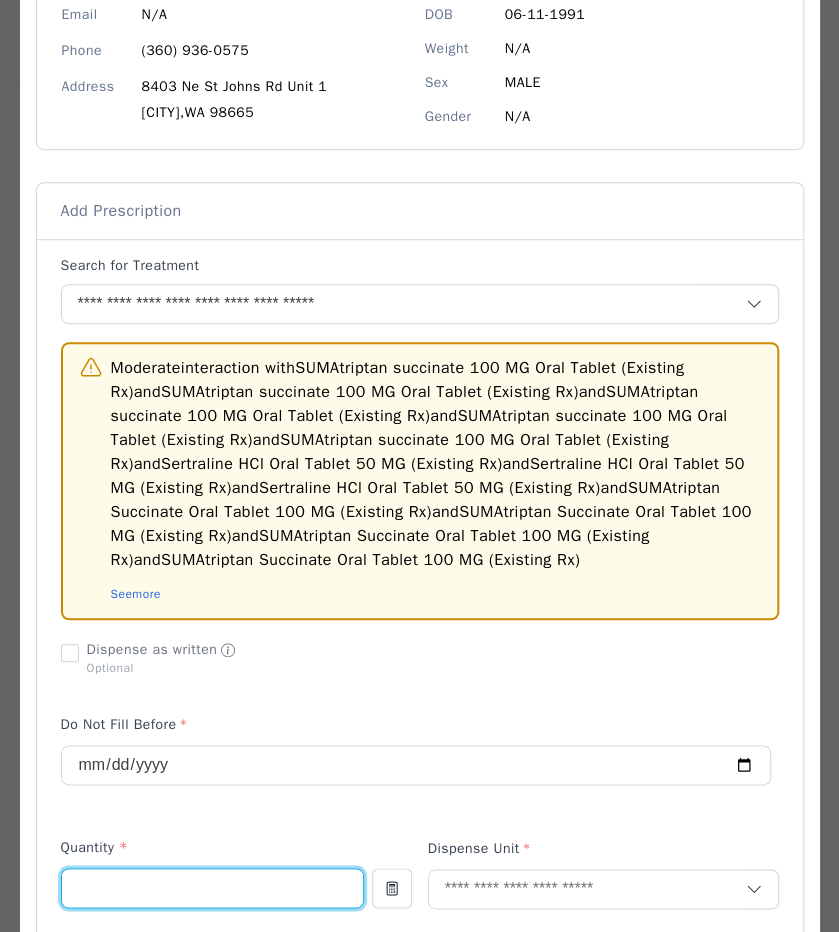 click on "Moderate  interaction with  SUMAtriptan succinate 100 MG Oral Tablet   (Existing Rx)  and  SUMAtriptan succinate 100 MG Oral Tablet   (Existing Rx)  and  SUMAtriptan succinate 100 MG Oral Tablet   (Existing Rx)  and  SUMAtriptan succinate 100 MG Oral Tablet   (Existing Rx)  and  SUMAtriptan succinate 100 MG Oral Tablet   (Existing Rx)  and  Sertraline HCl Oral Tablet 50 MG   (Existing Rx)  and  Sertraline HCl Oral Tablet 50 MG   (Existing Rx)  and  Sertraline HCl Oral Tablet 50 MG   (Existing Rx)  and  SUMAtriptan Succinate Oral Tablet 100 MG   (Existing Rx)  and  SUMAtriptan Succinate Oral Tablet 100 MG   (Existing Rx)  and  SUMAtriptan Succinate Oral Tablet 100 MG   (Existing Rx)  and  SUMAtriptan Succinate Oral Tablet 100 MG   (Existing Rx) See  more Add Prescription to Order" at bounding box center [420, 890] 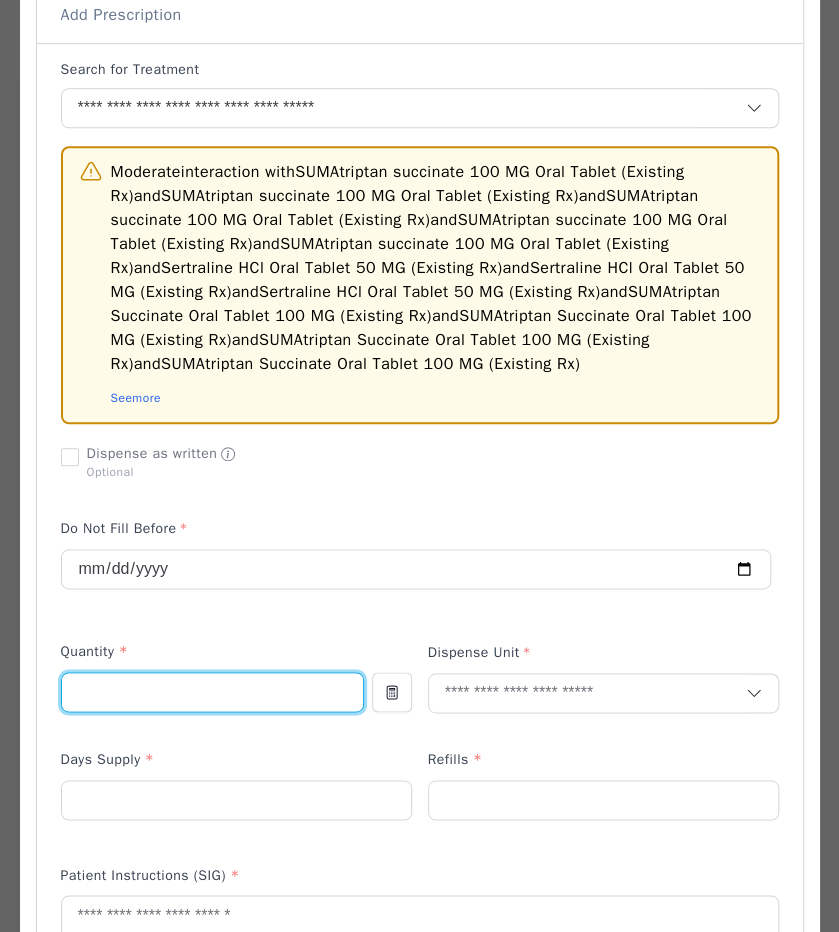 scroll, scrollTop: 447, scrollLeft: 0, axis: vertical 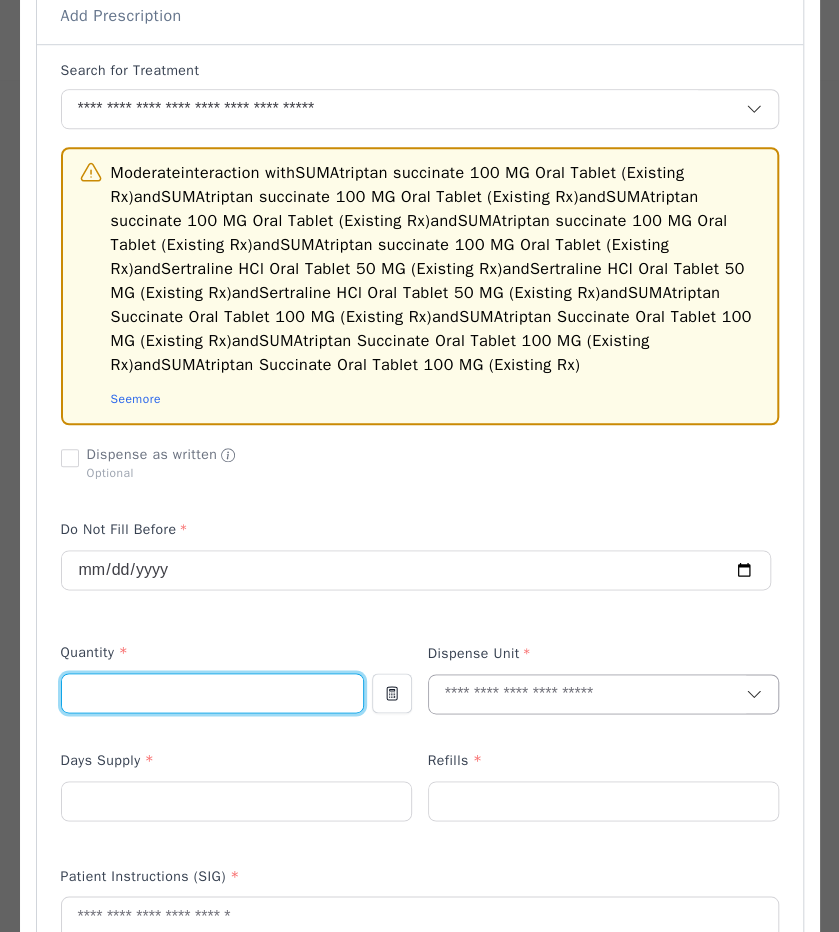 type on "**" 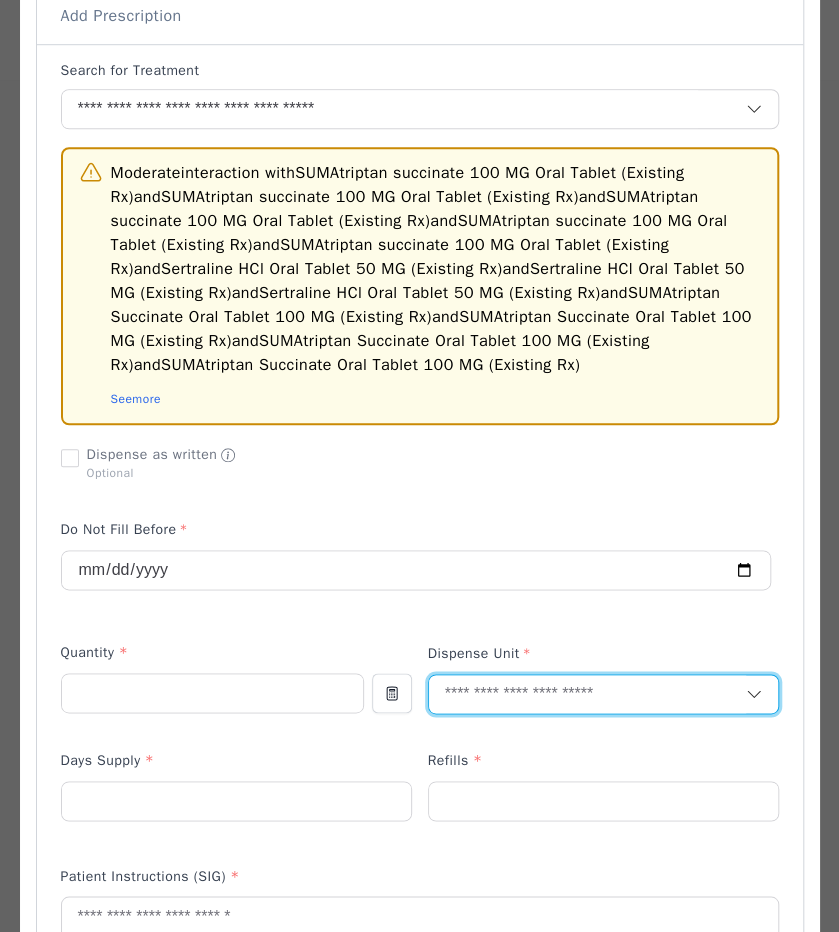 click at bounding box center [587, 694] 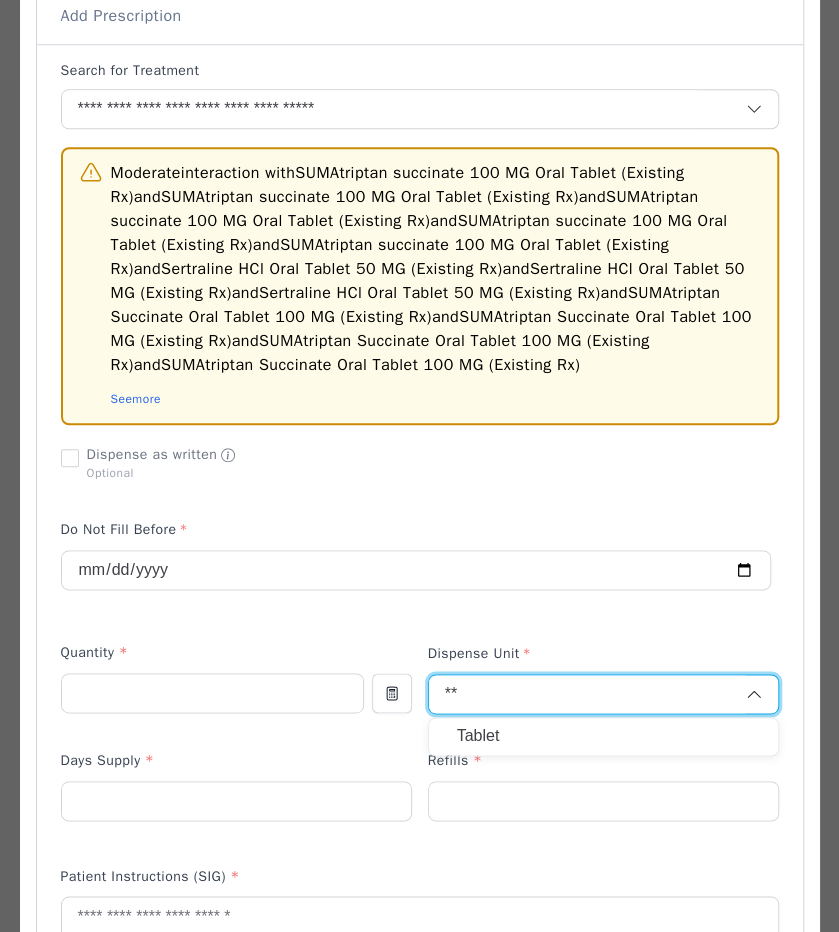 type on "***" 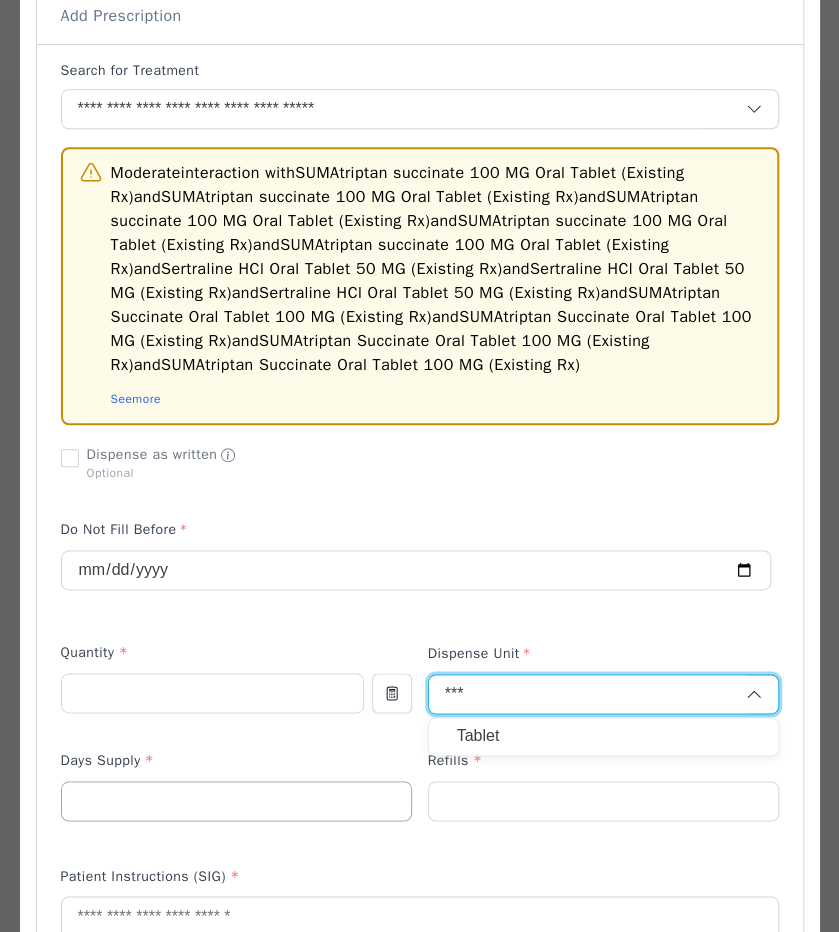type 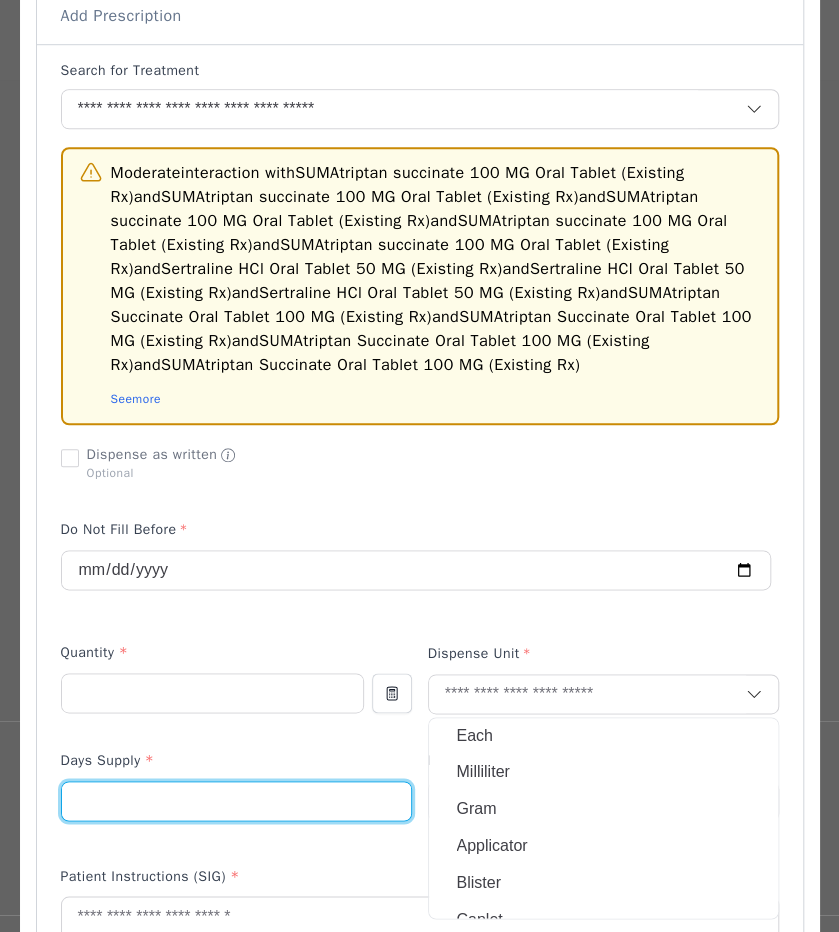 click at bounding box center [236, 801] 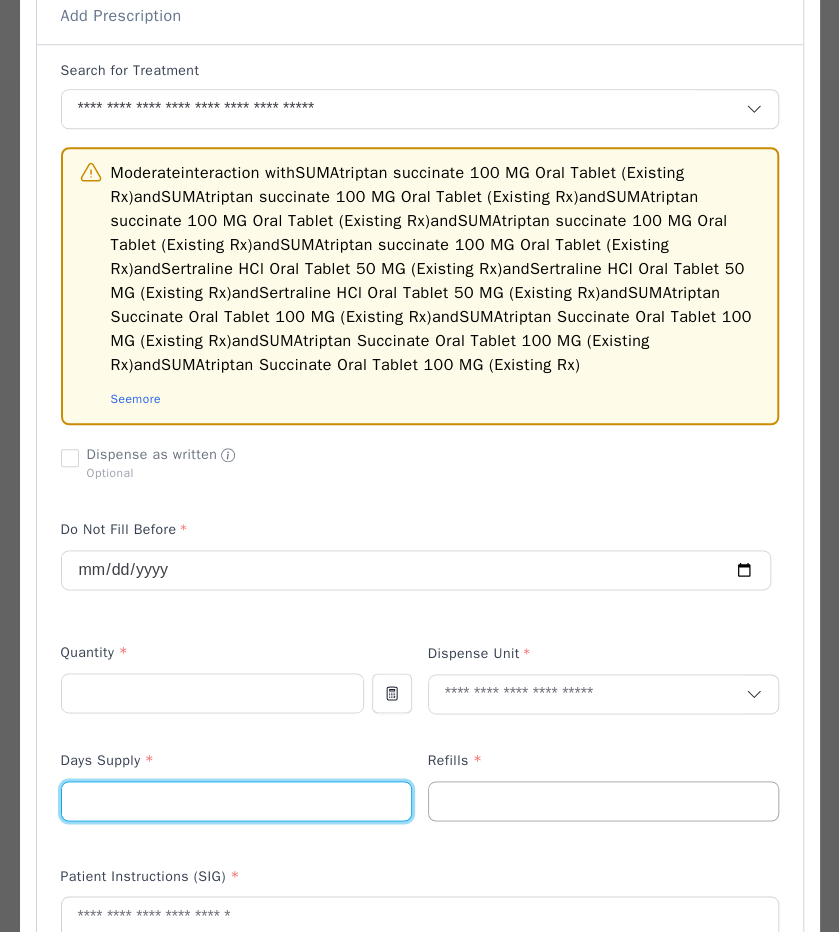 type on "**" 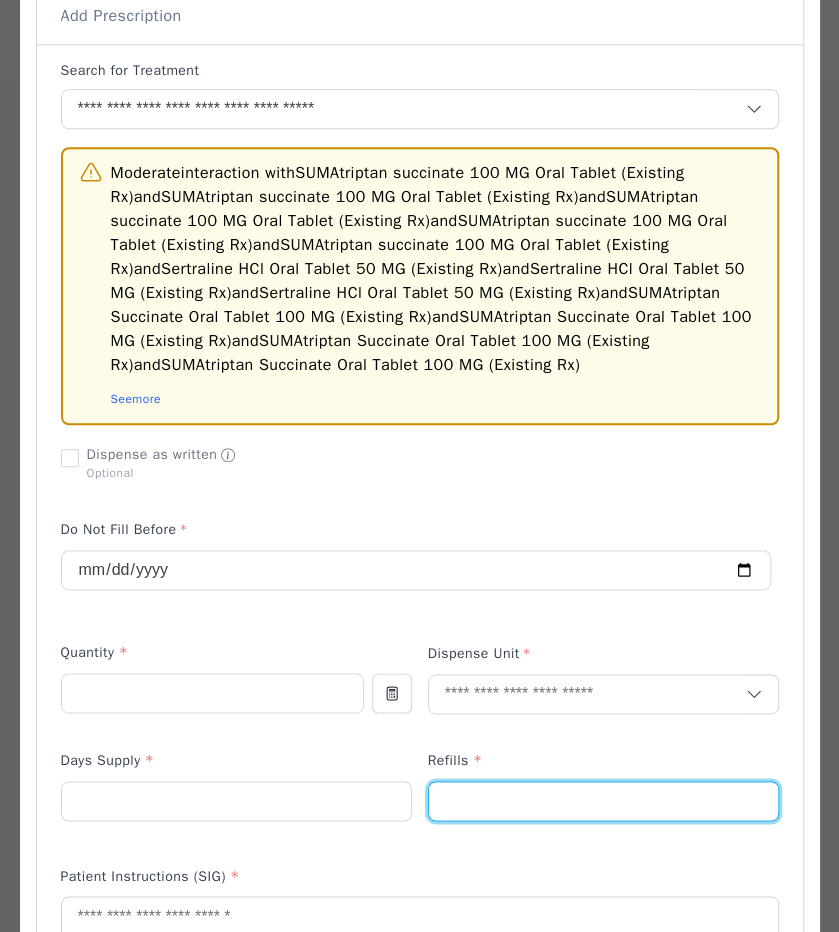 click at bounding box center (603, 801) 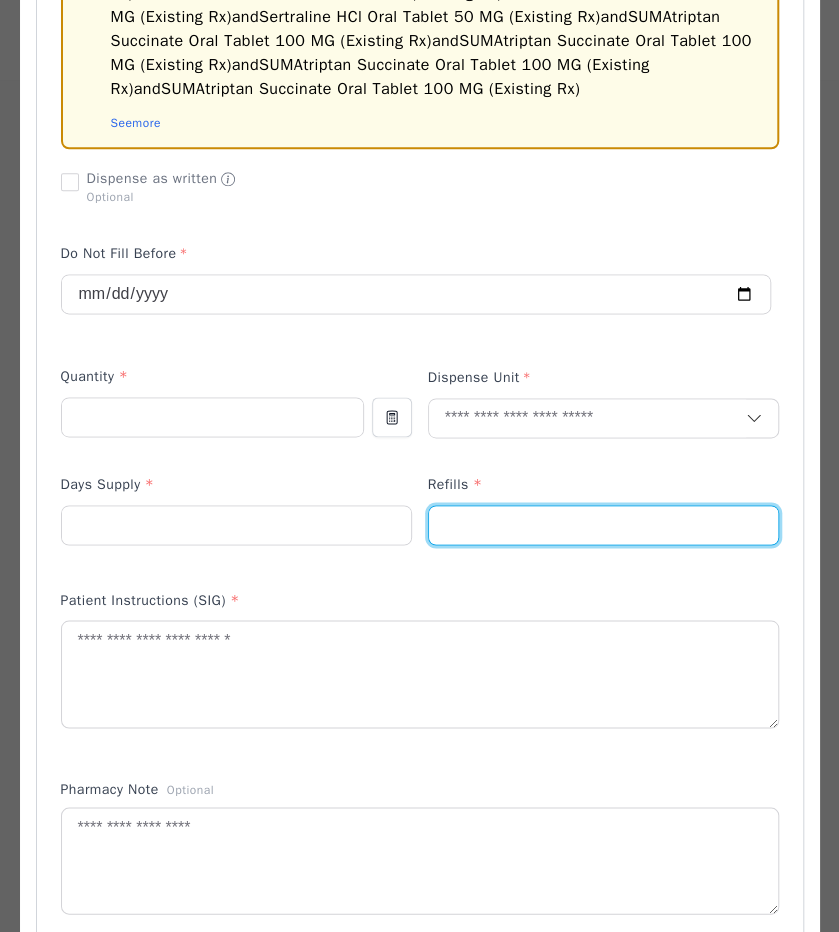 scroll, scrollTop: 767, scrollLeft: 0, axis: vertical 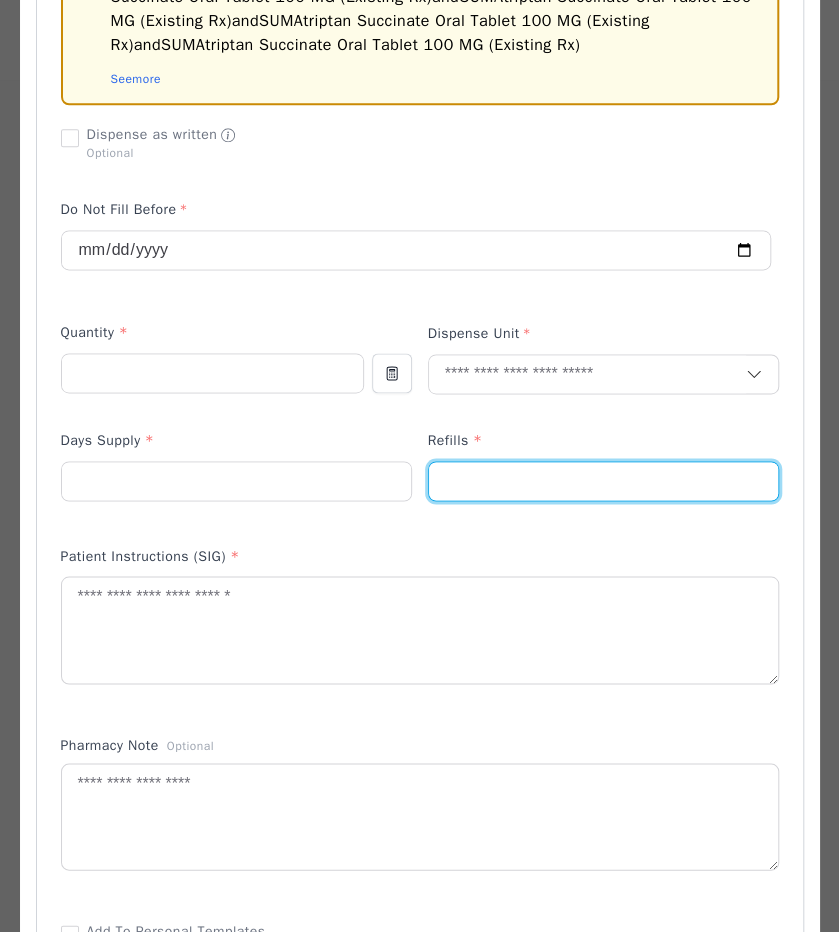 click at bounding box center [603, 481] 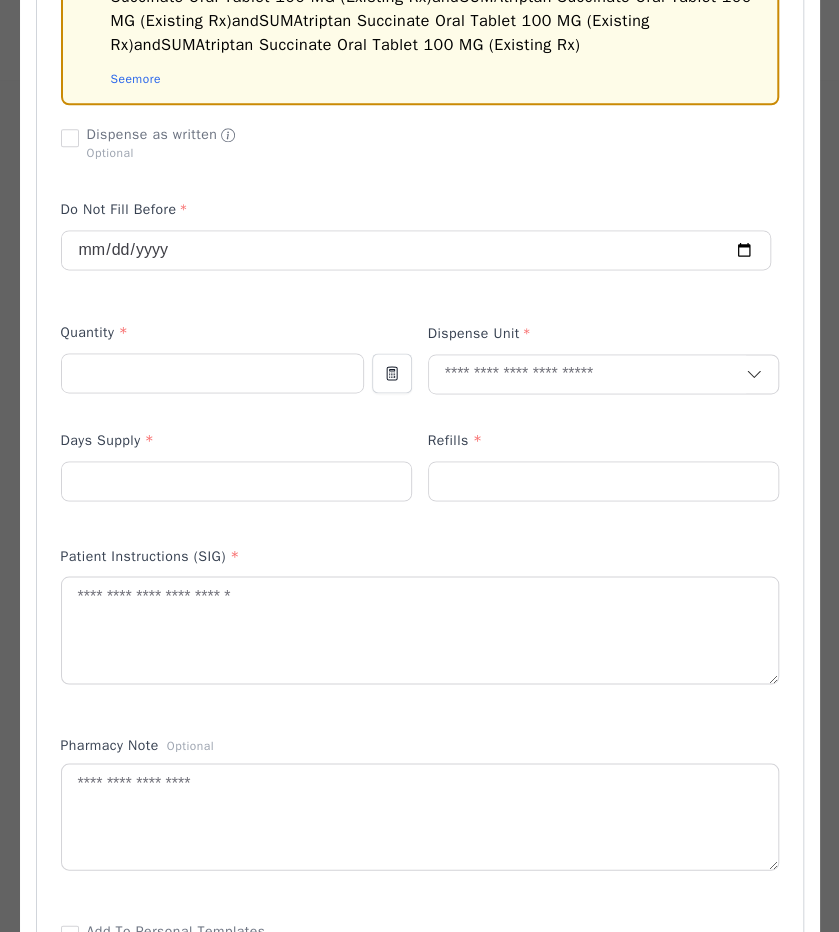 drag, startPoint x: 86, startPoint y: 641, endPoint x: 0, endPoint y: 693, distance: 100.49876 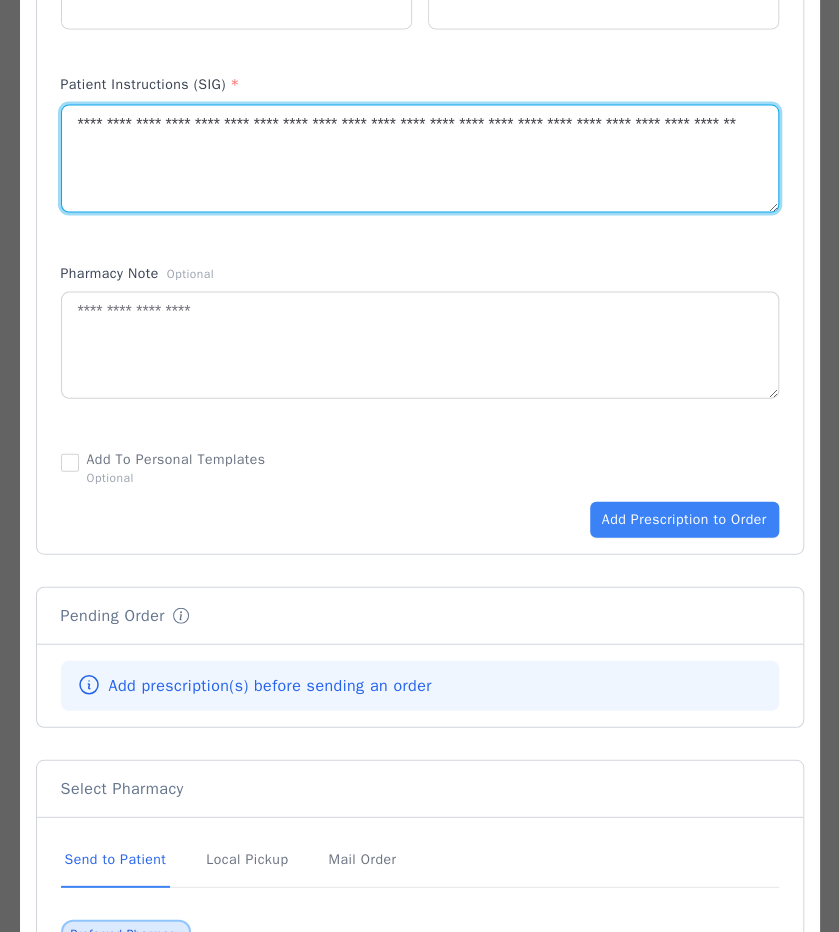 scroll, scrollTop: 1240, scrollLeft: 0, axis: vertical 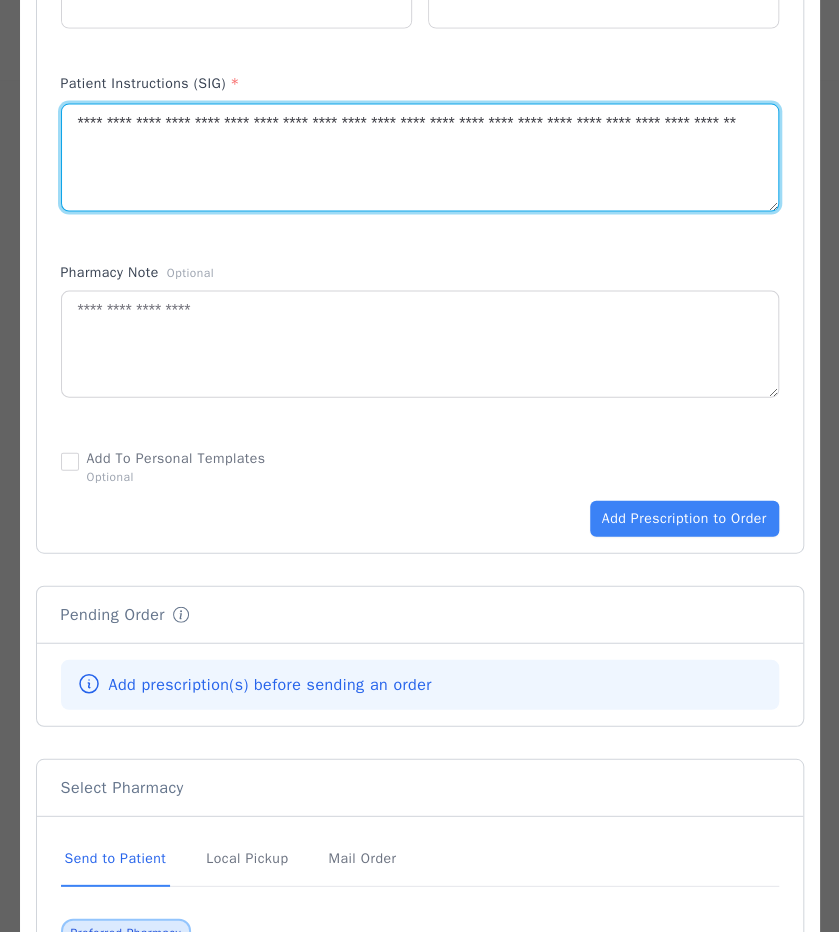 type on "**********" 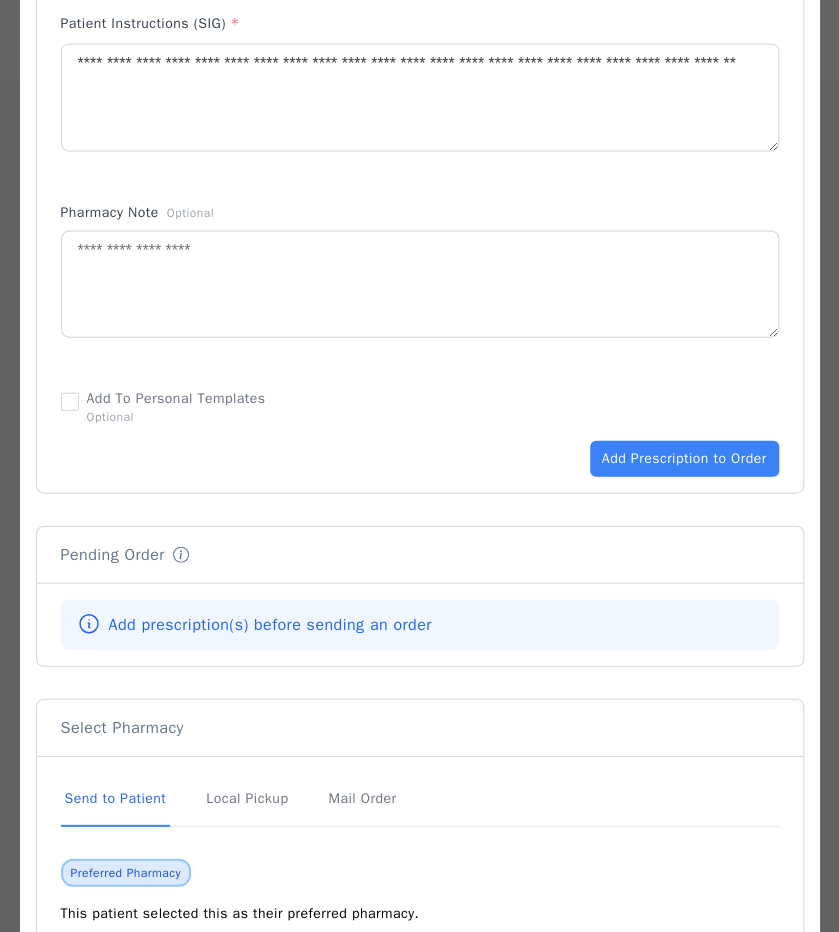 scroll, scrollTop: 1291, scrollLeft: 0, axis: vertical 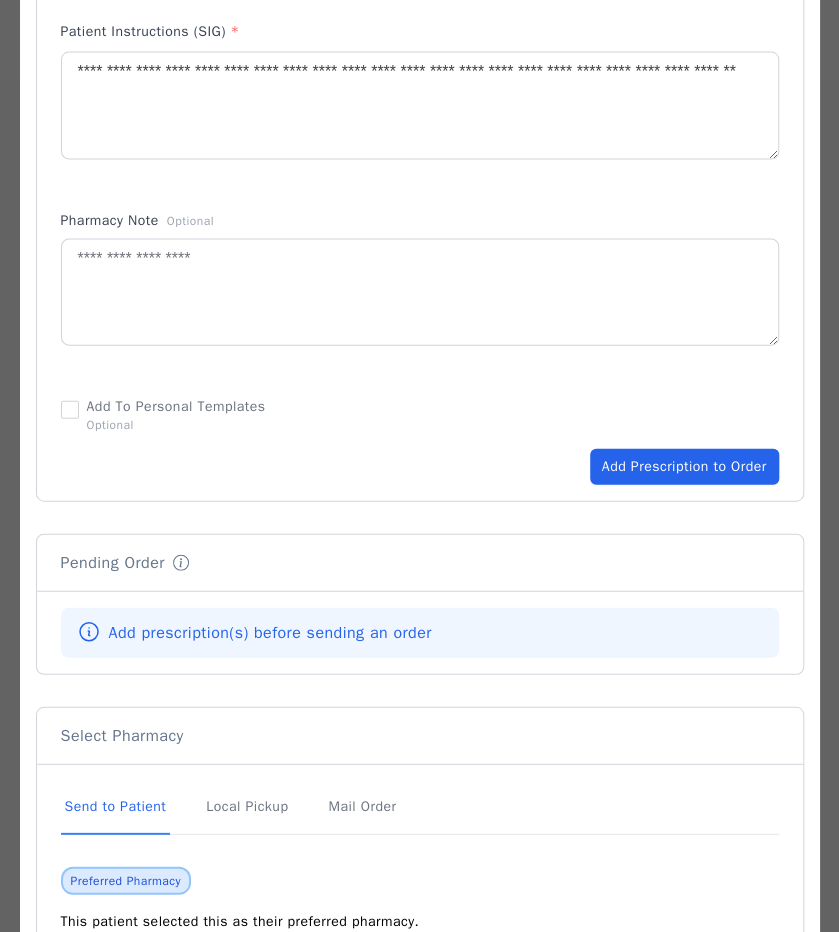 click on "Add Prescription to Order" at bounding box center [684, 467] 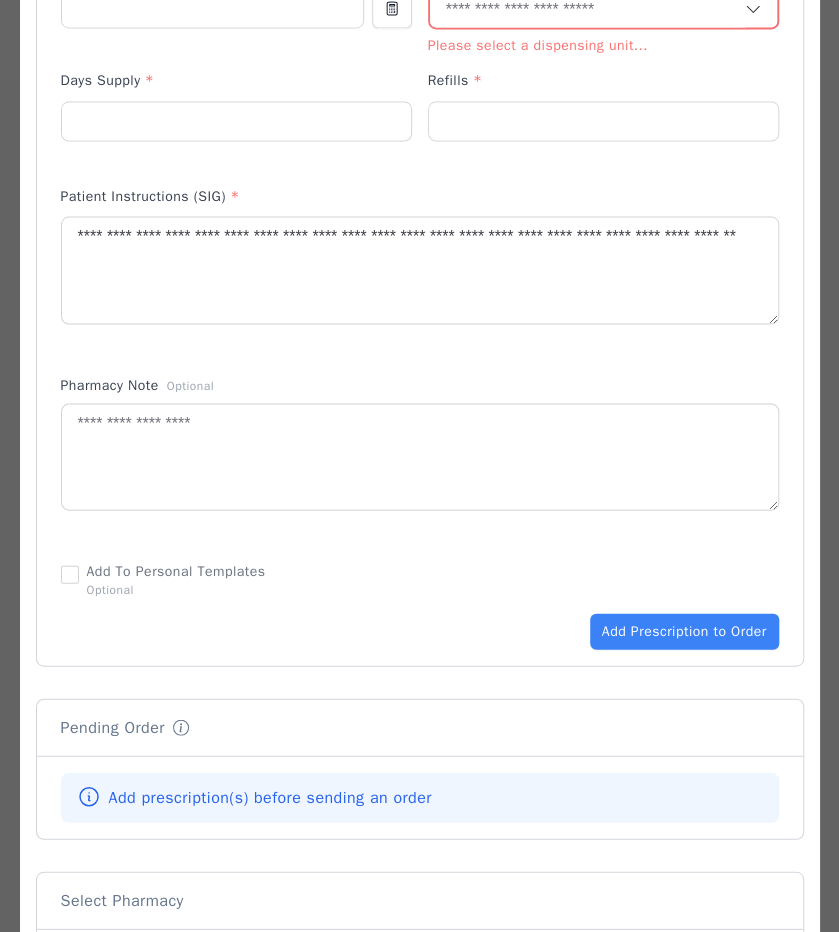 scroll, scrollTop: 1120, scrollLeft: 0, axis: vertical 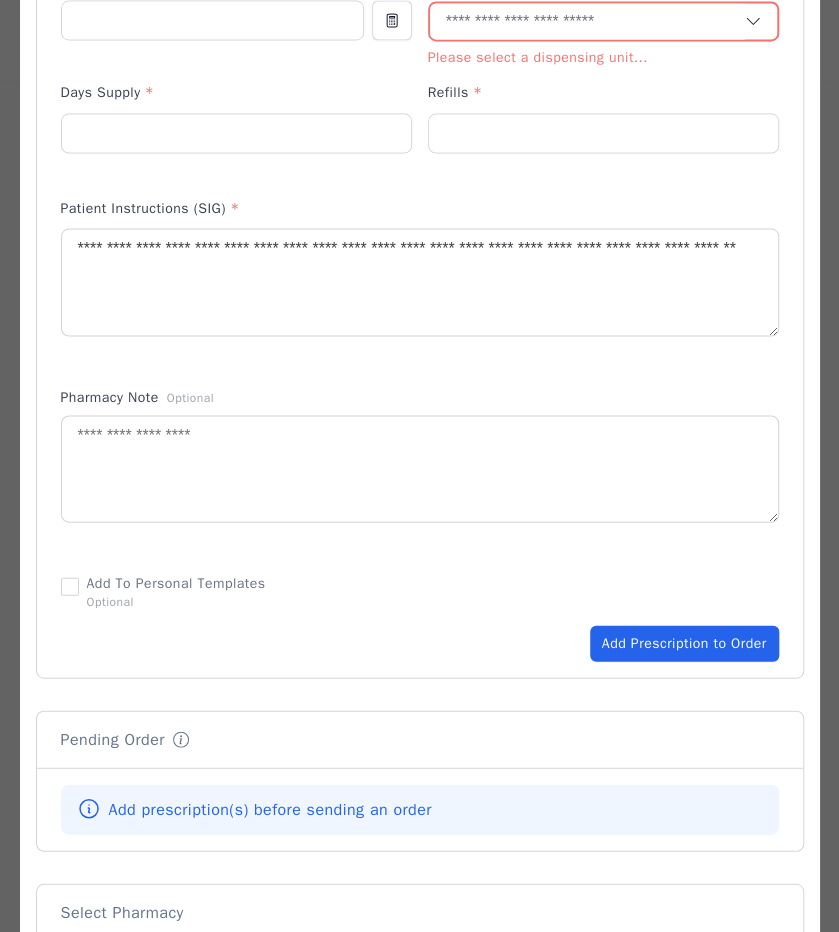 click on "Add Prescription to Order" at bounding box center [684, 643] 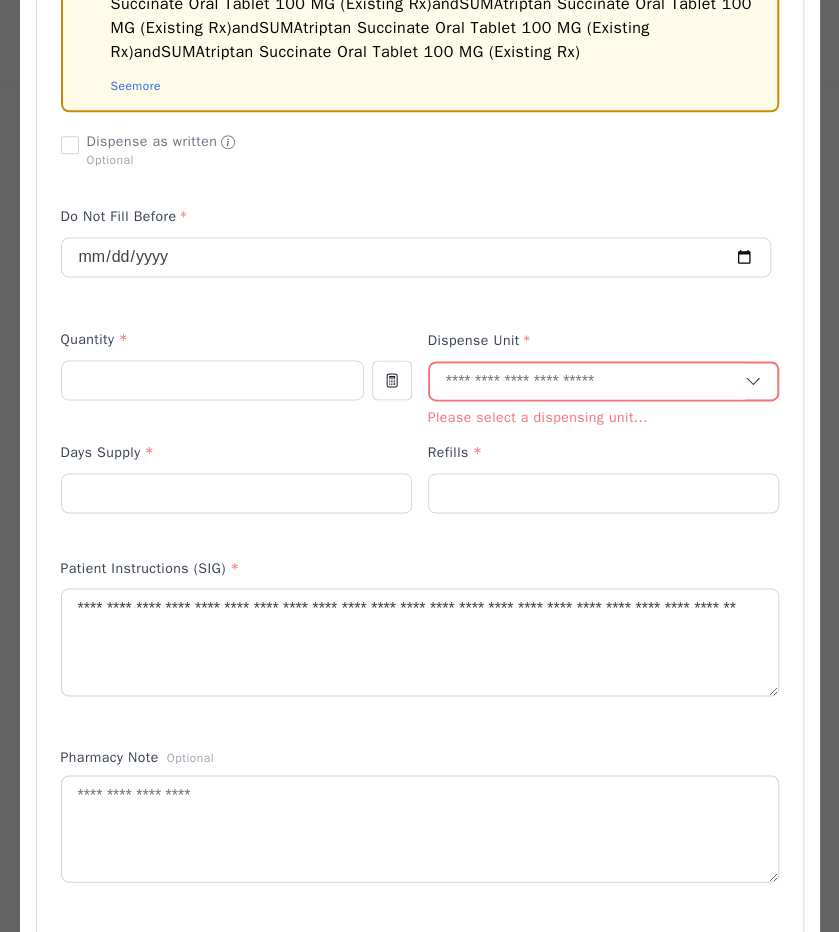 scroll, scrollTop: 758, scrollLeft: 0, axis: vertical 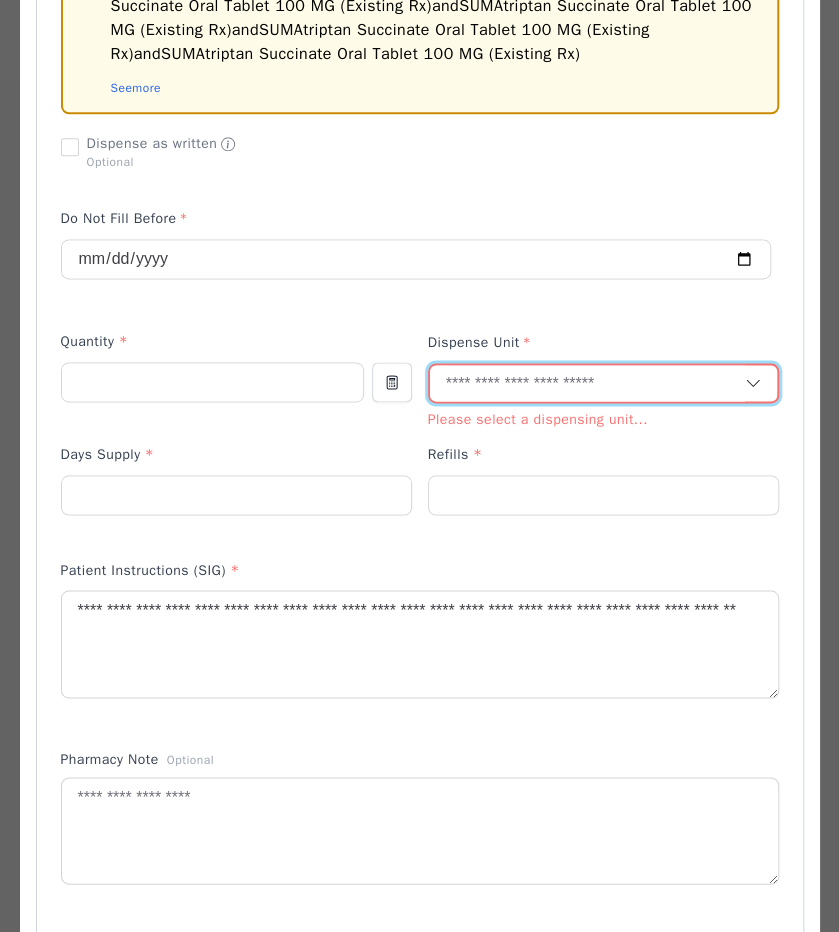 click at bounding box center (587, 384) 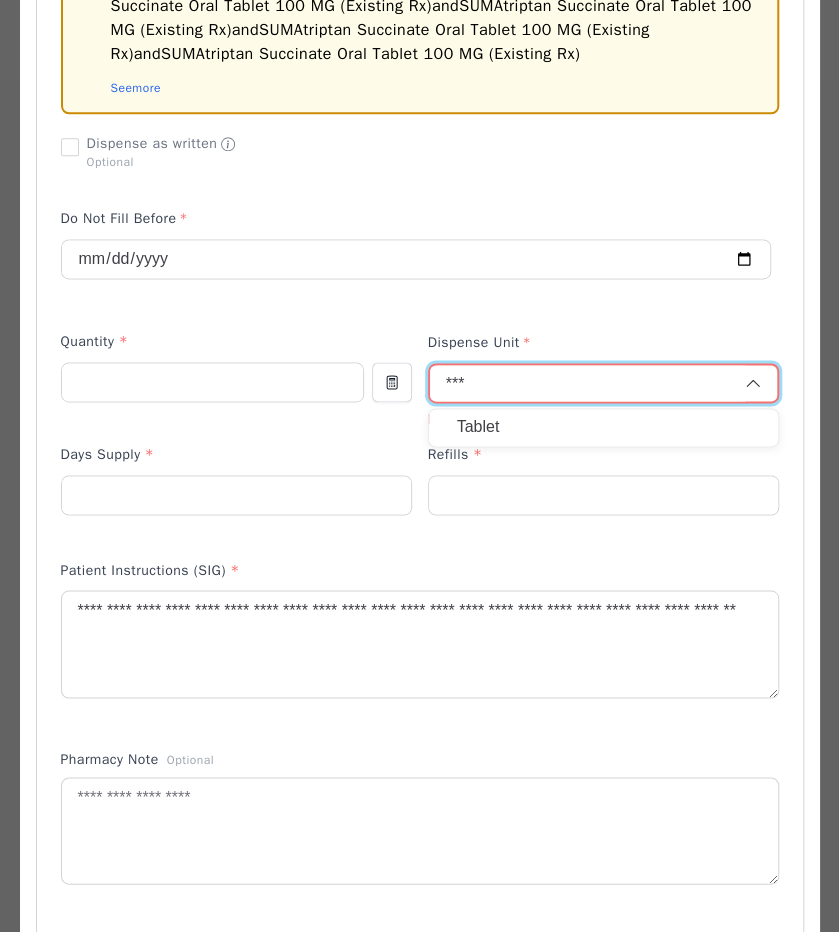 type on "***" 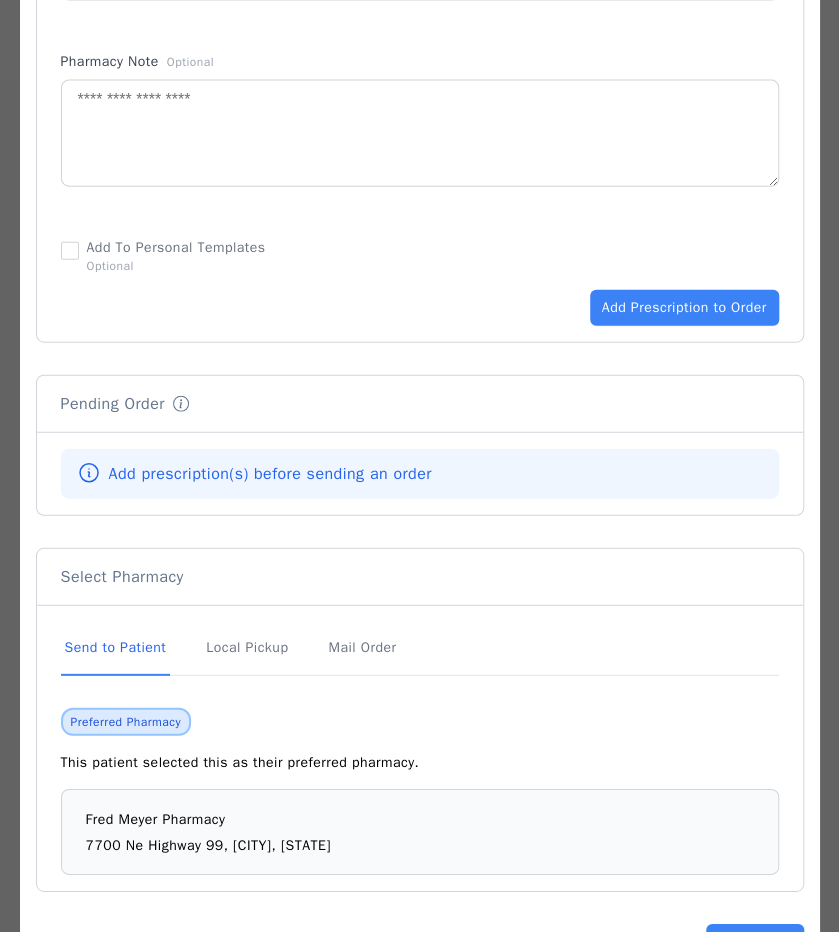 scroll, scrollTop: 1522, scrollLeft: 0, axis: vertical 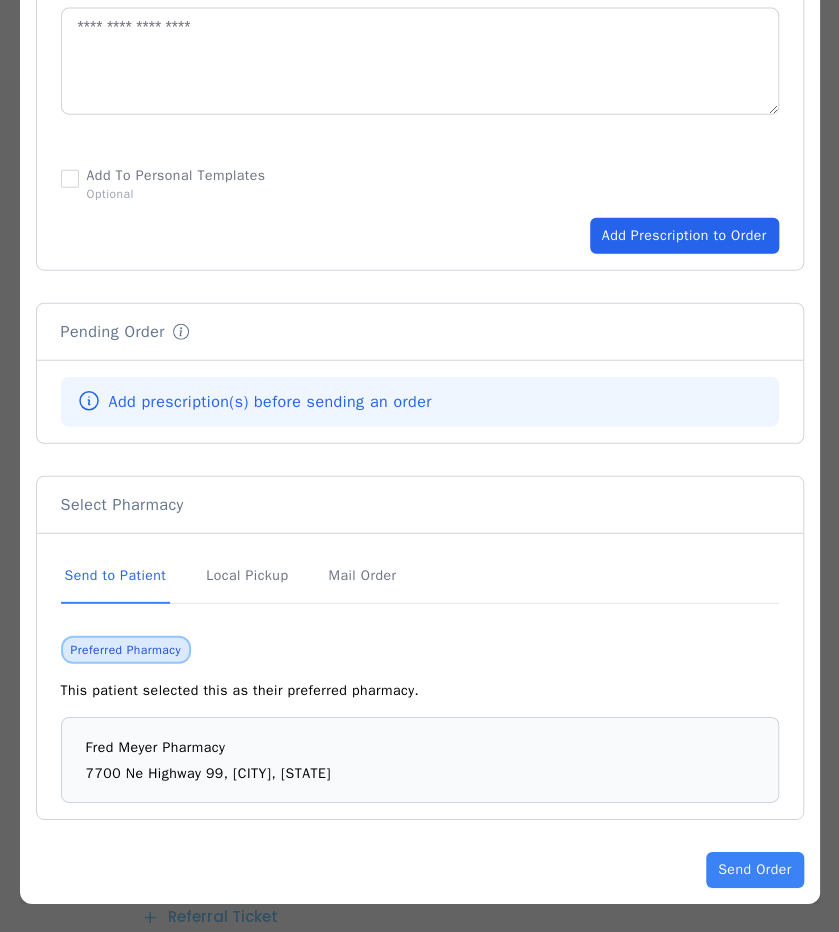 click on "Add Prescription to Order" at bounding box center (684, 236) 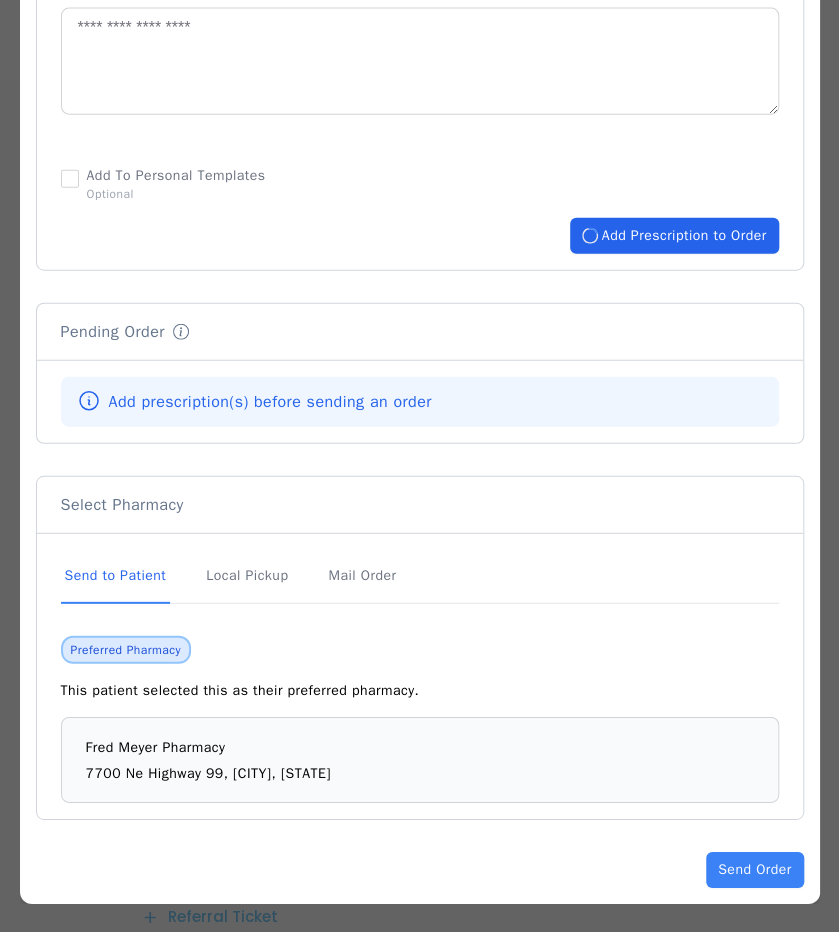 type 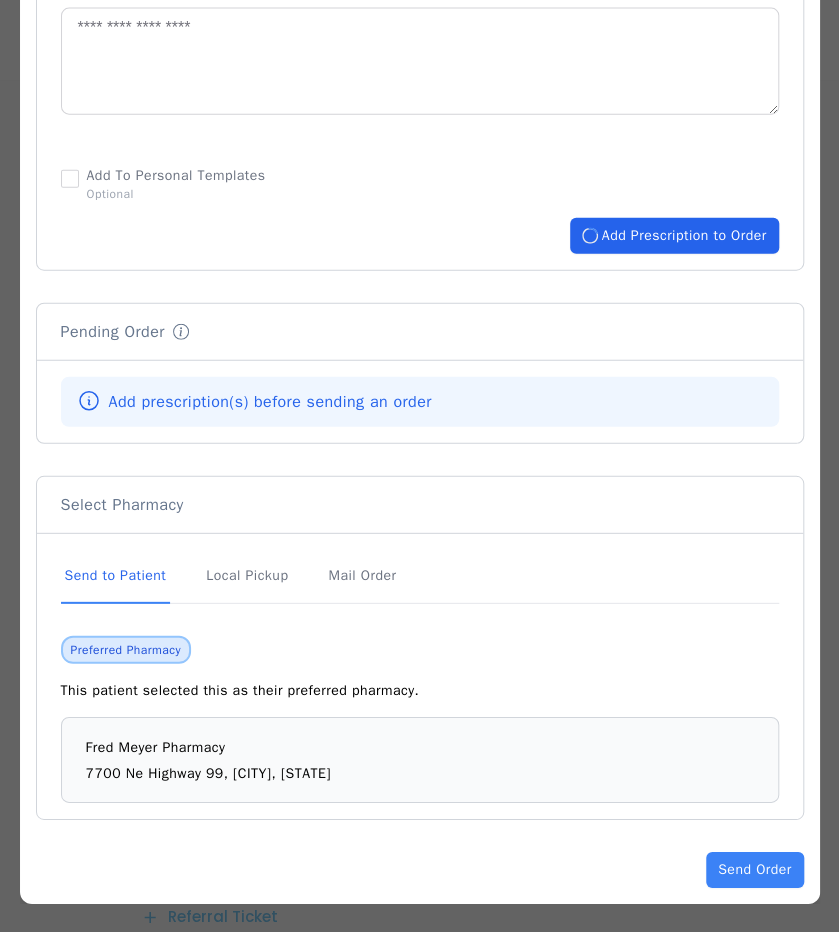type 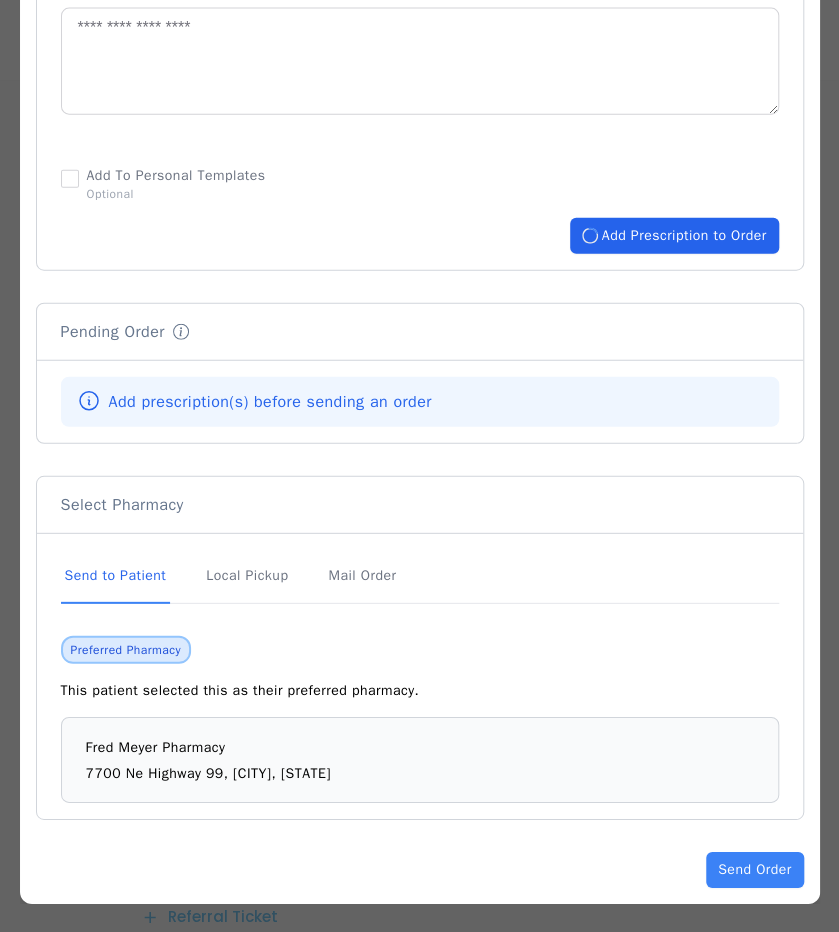 type 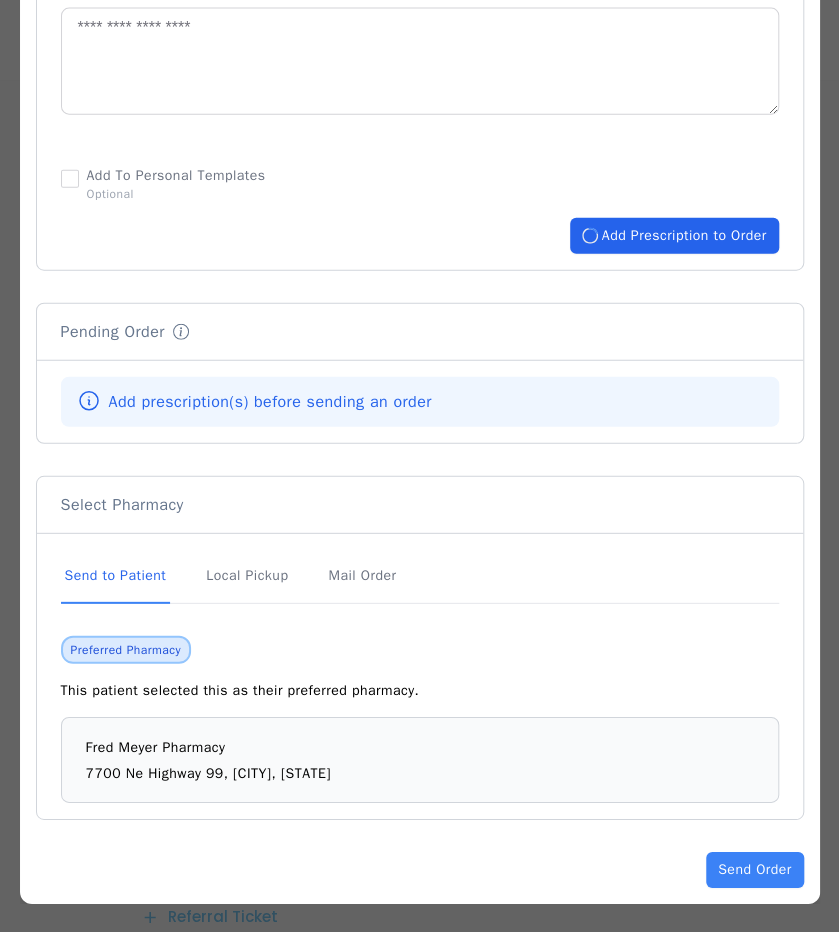 type 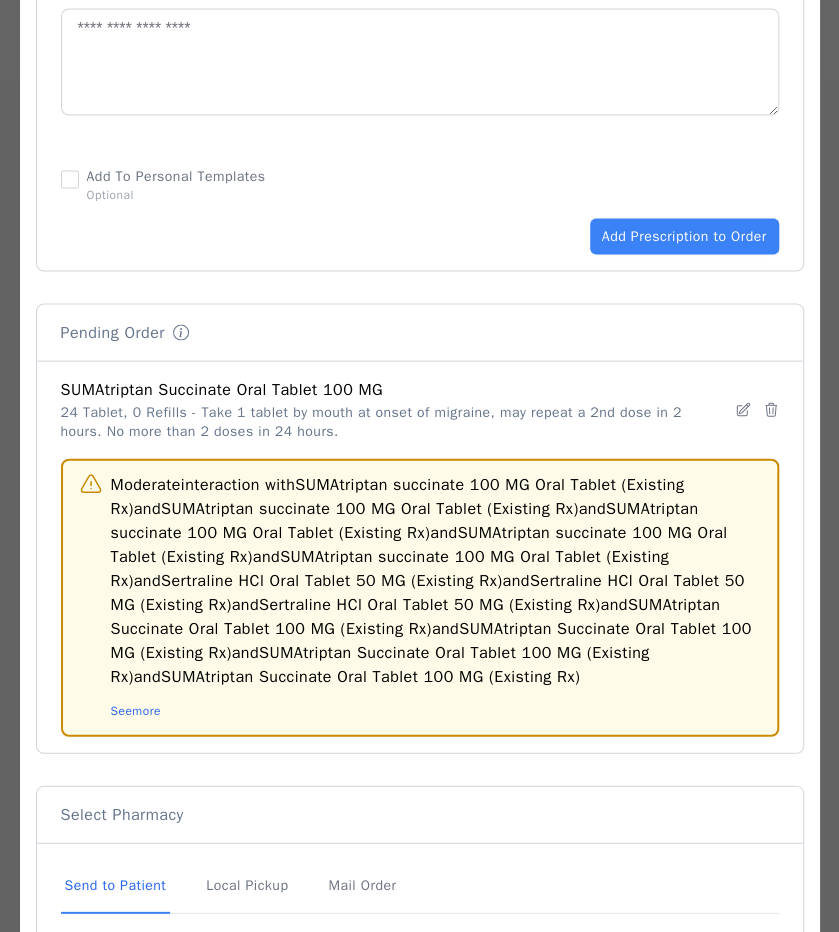 scroll, scrollTop: 1540, scrollLeft: 0, axis: vertical 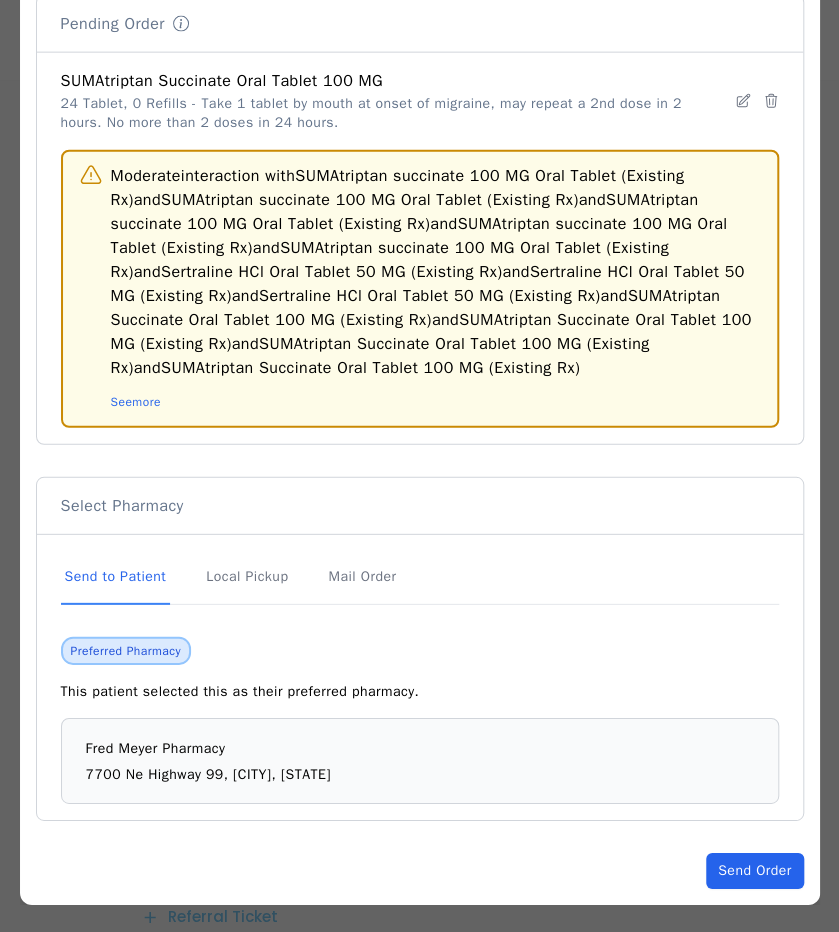 click on "Send Order" 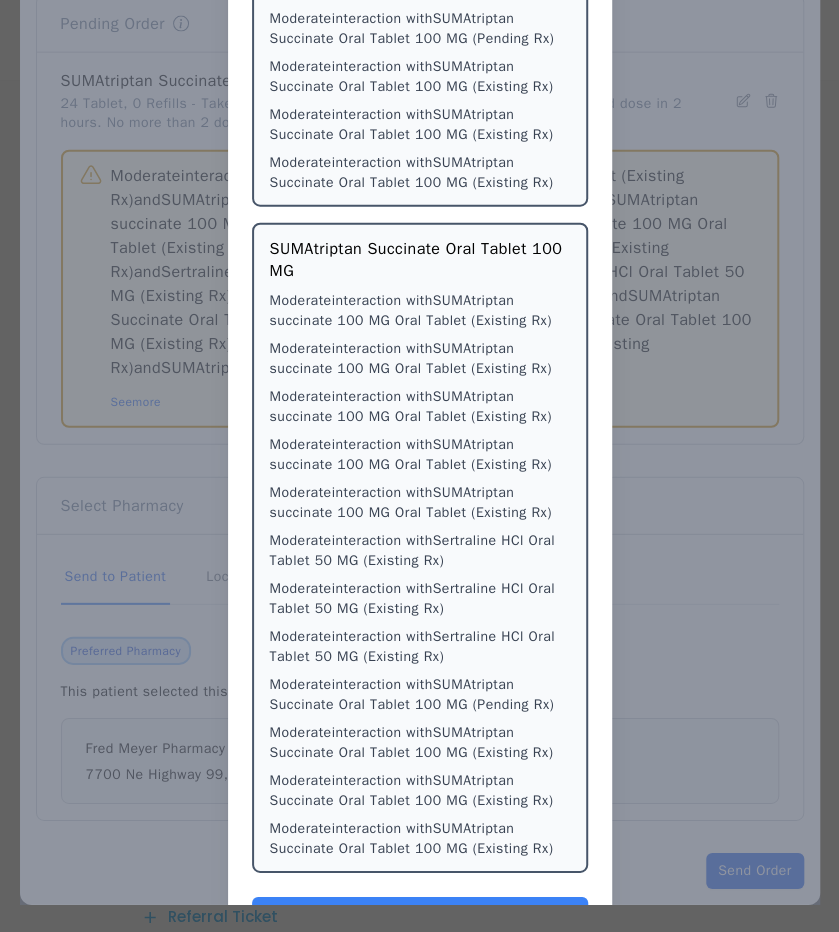 scroll, scrollTop: 6518, scrollLeft: 0, axis: vertical 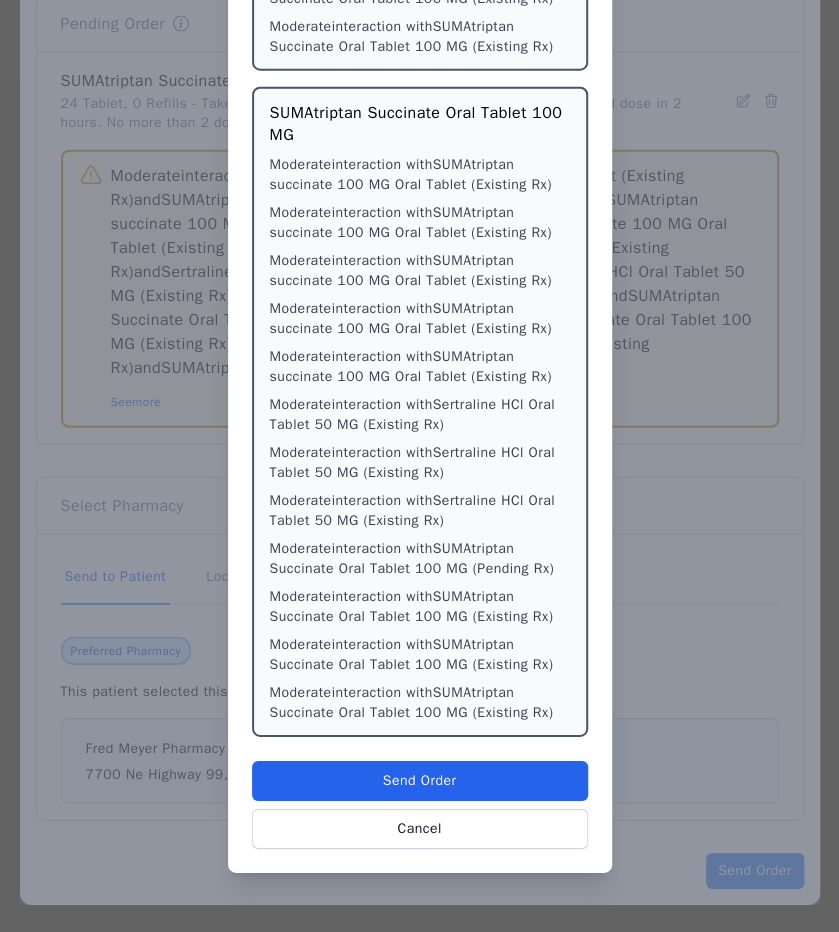 click on "Send Order" at bounding box center [420, 781] 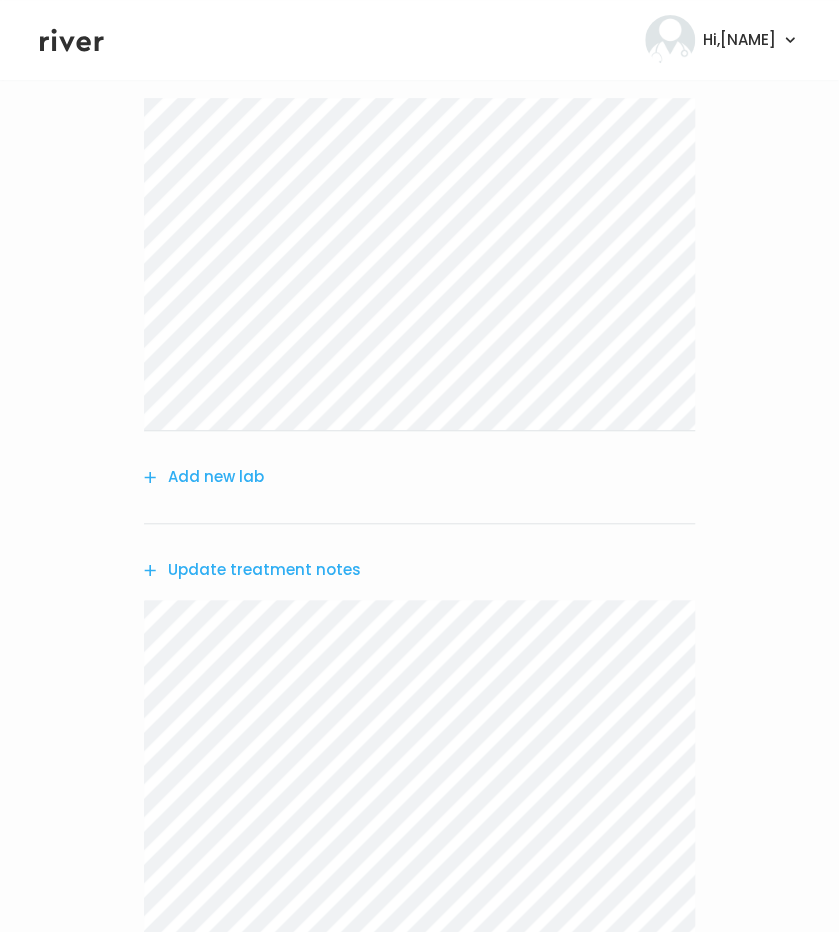 scroll, scrollTop: 591, scrollLeft: 0, axis: vertical 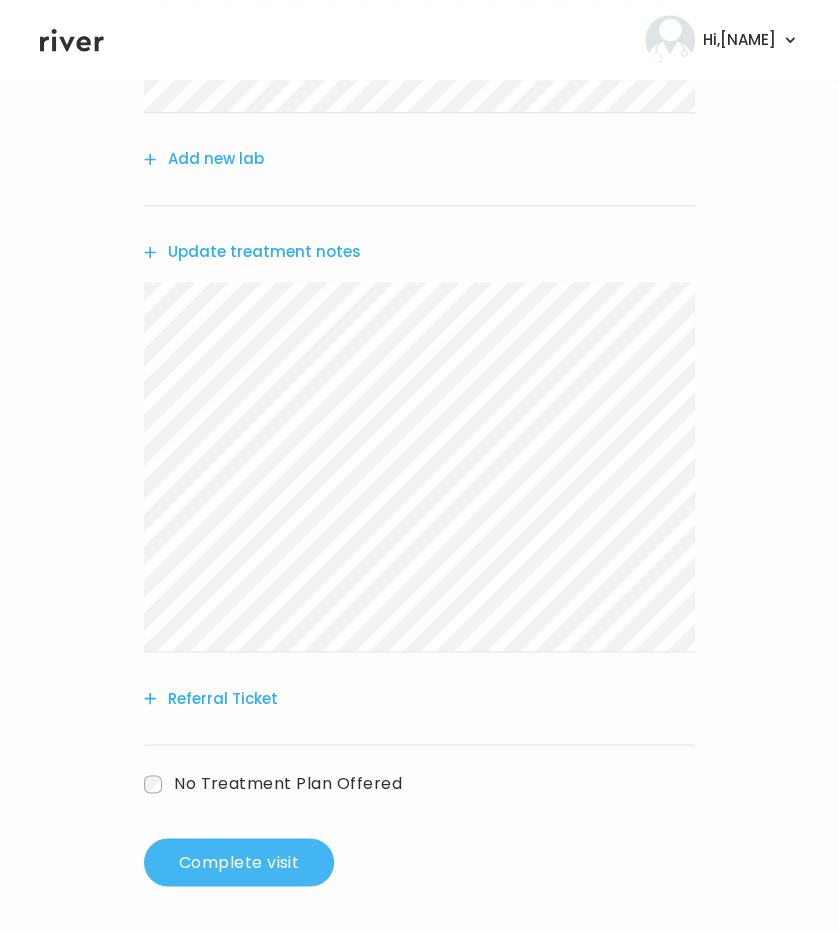 click on "Complete visit" at bounding box center (239, 862) 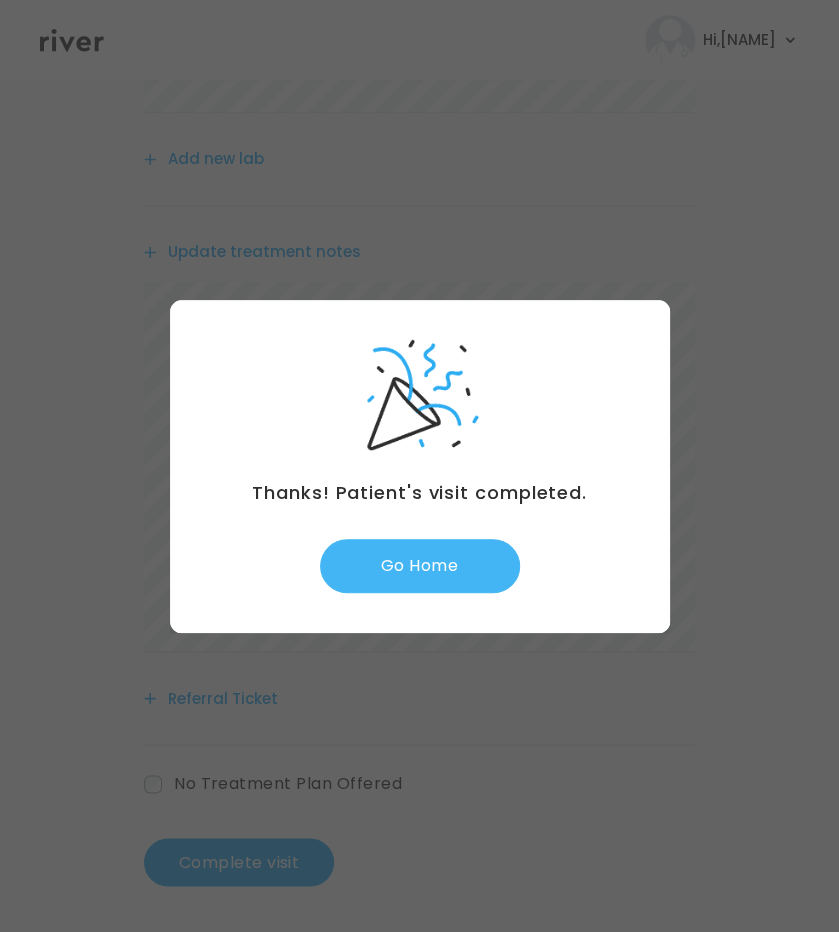 click on "Go Home" at bounding box center [420, 566] 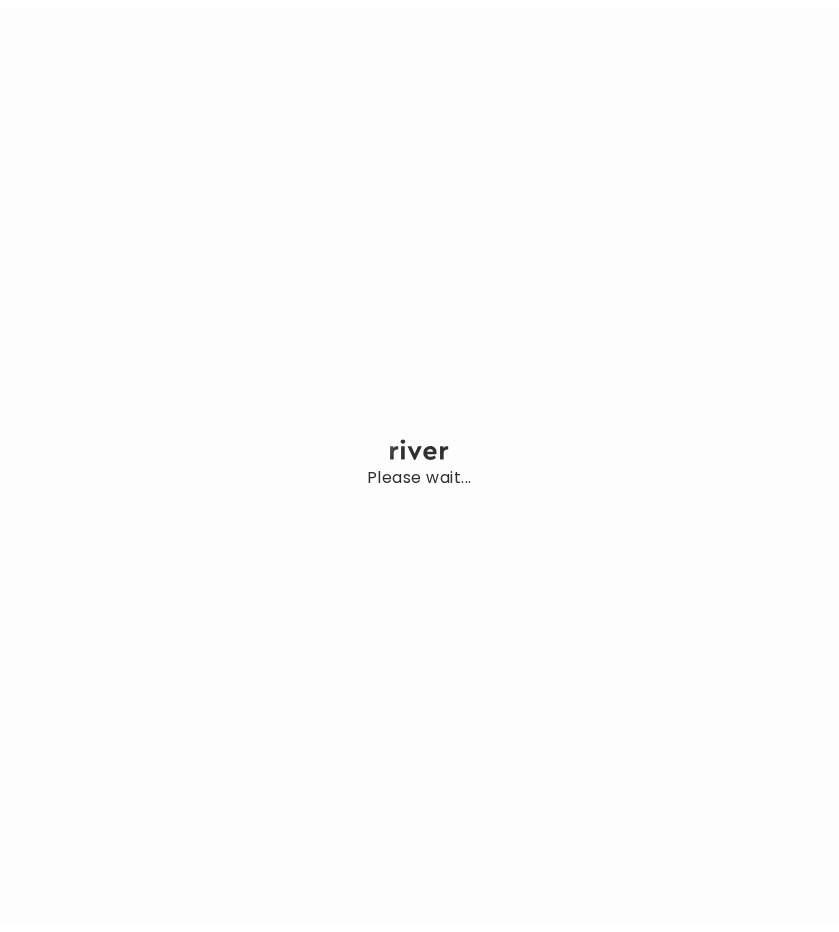 scroll, scrollTop: 0, scrollLeft: 0, axis: both 